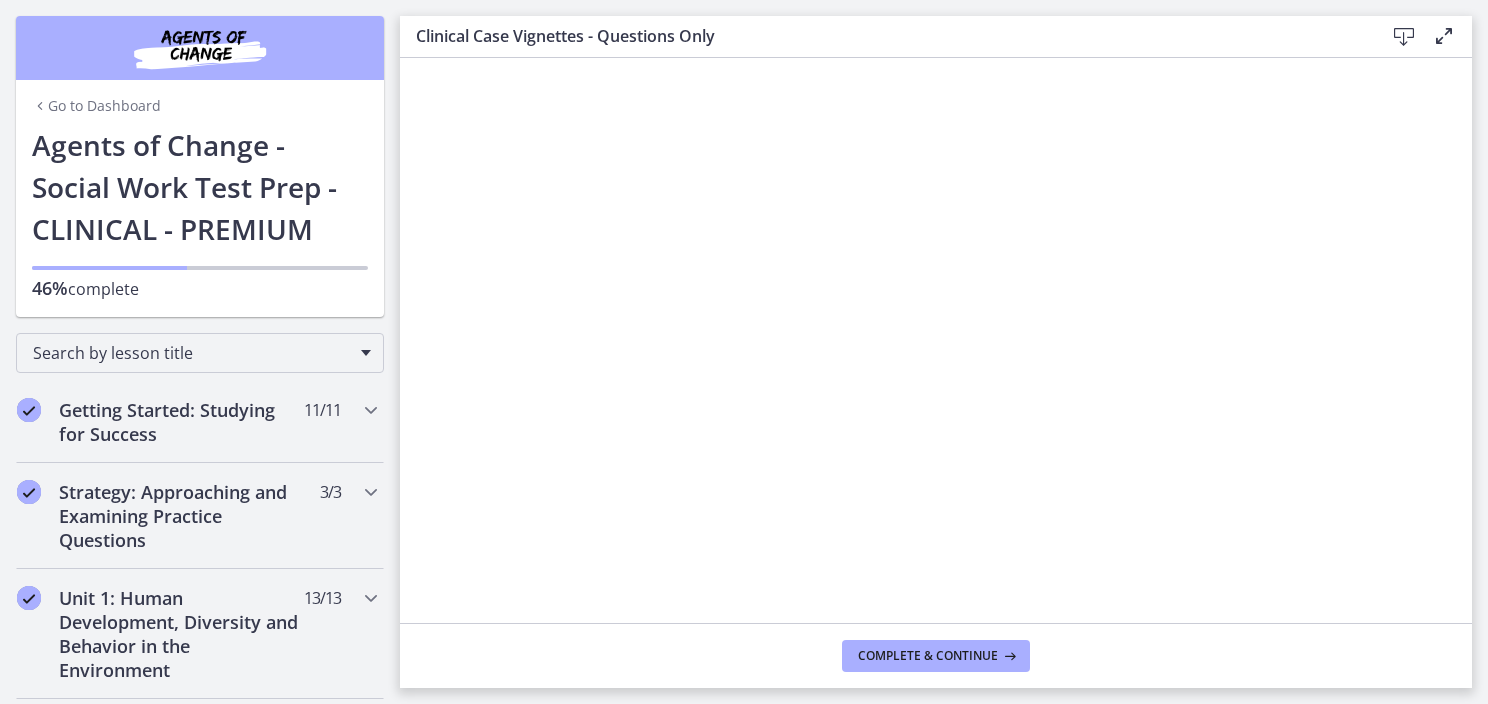 scroll, scrollTop: 0, scrollLeft: 0, axis: both 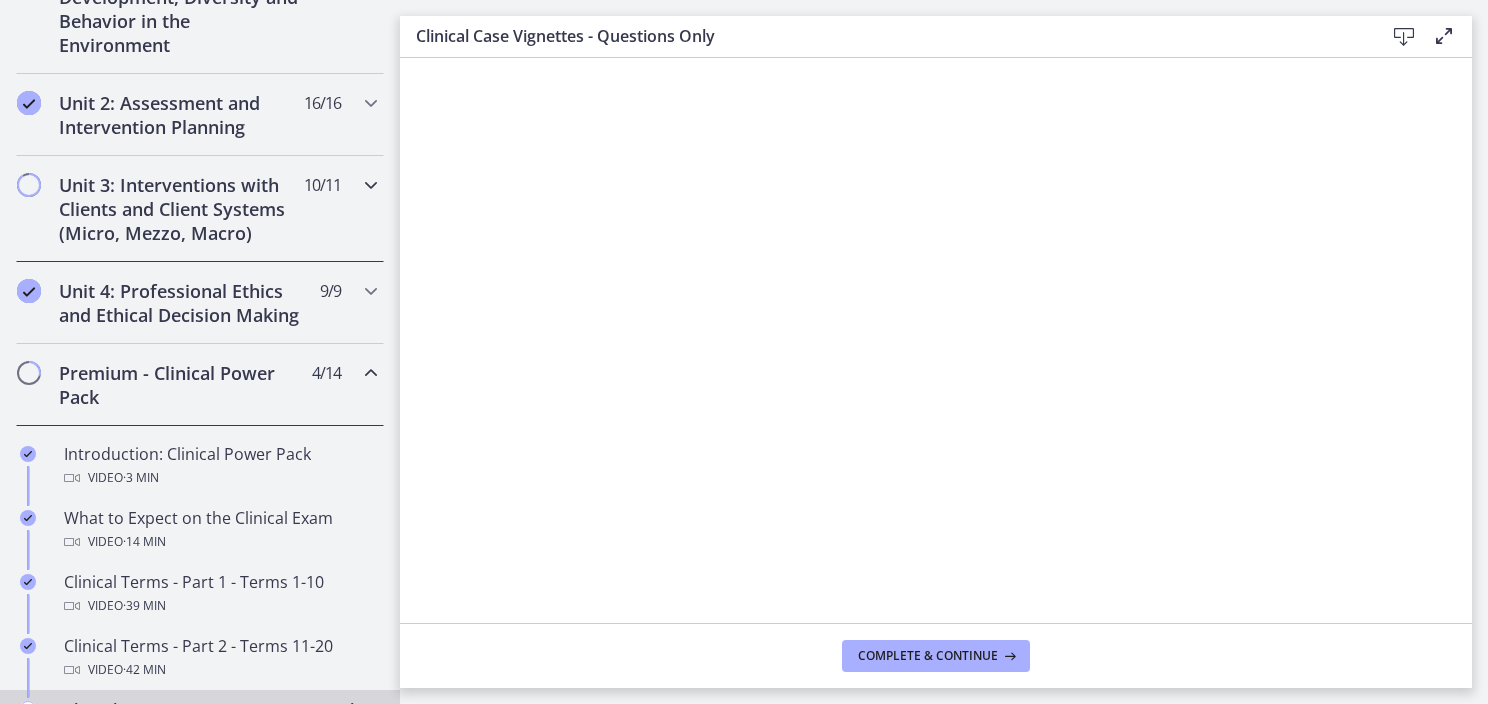click on "Unit 3: Interventions with Clients and Client Systems (Micro, Mezzo, Macro)" at bounding box center [181, 209] 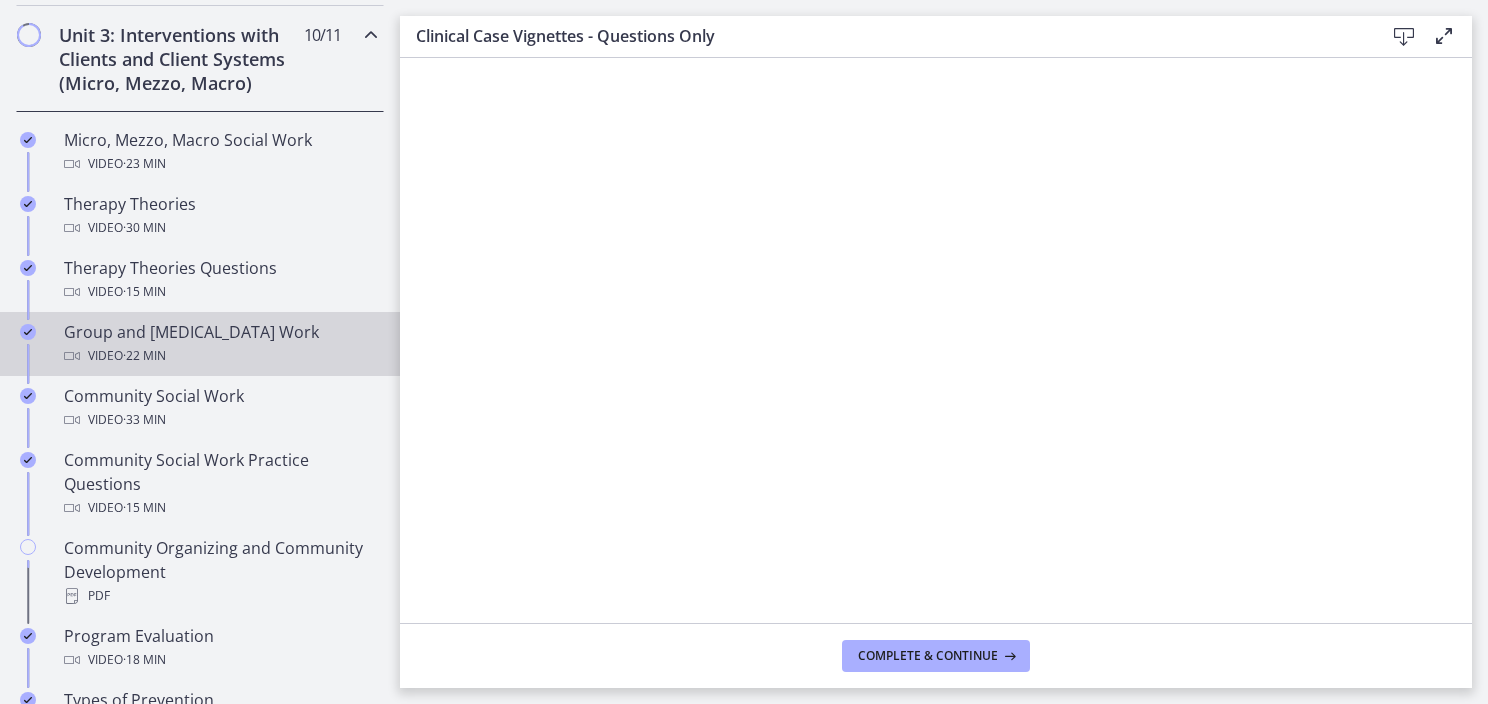 scroll, scrollTop: 925, scrollLeft: 0, axis: vertical 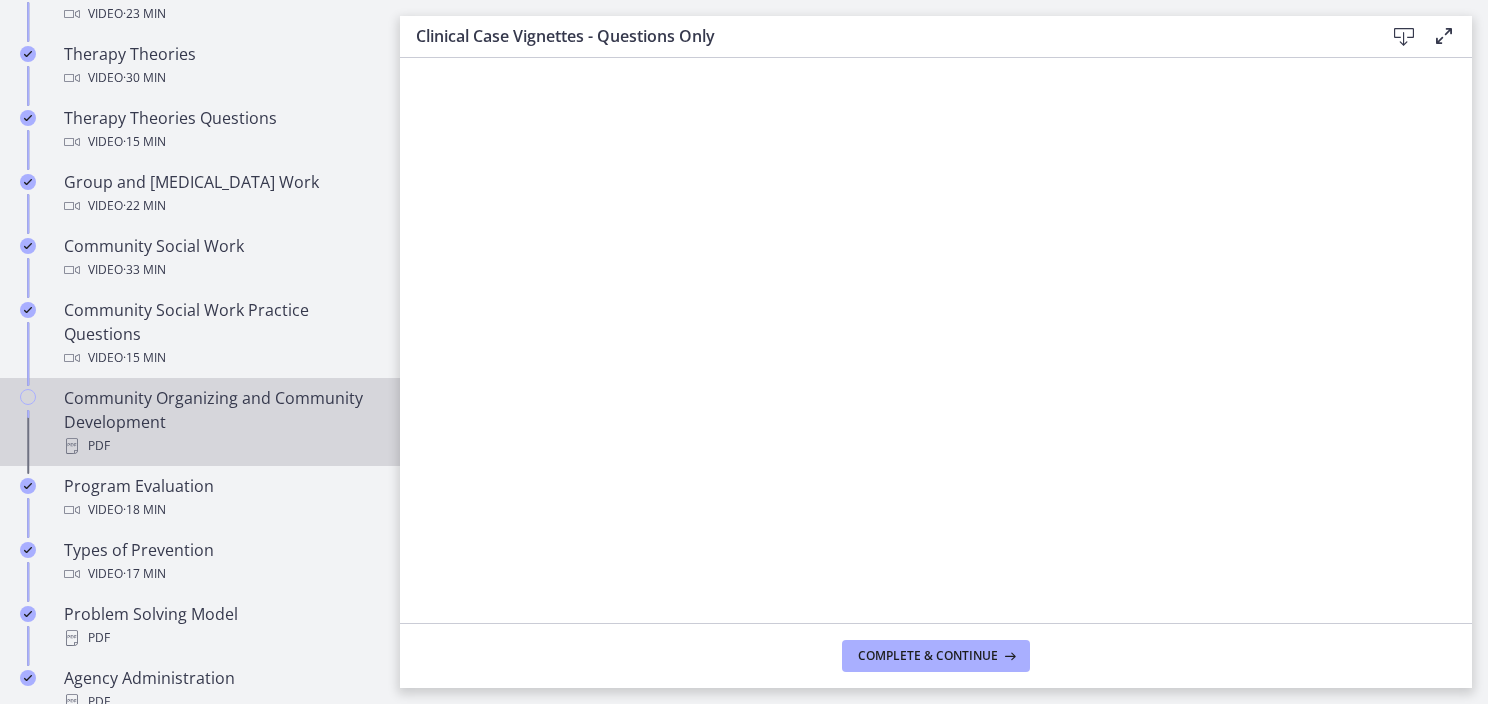 click on "Community Organizing and Community Development
PDF" at bounding box center (220, 422) 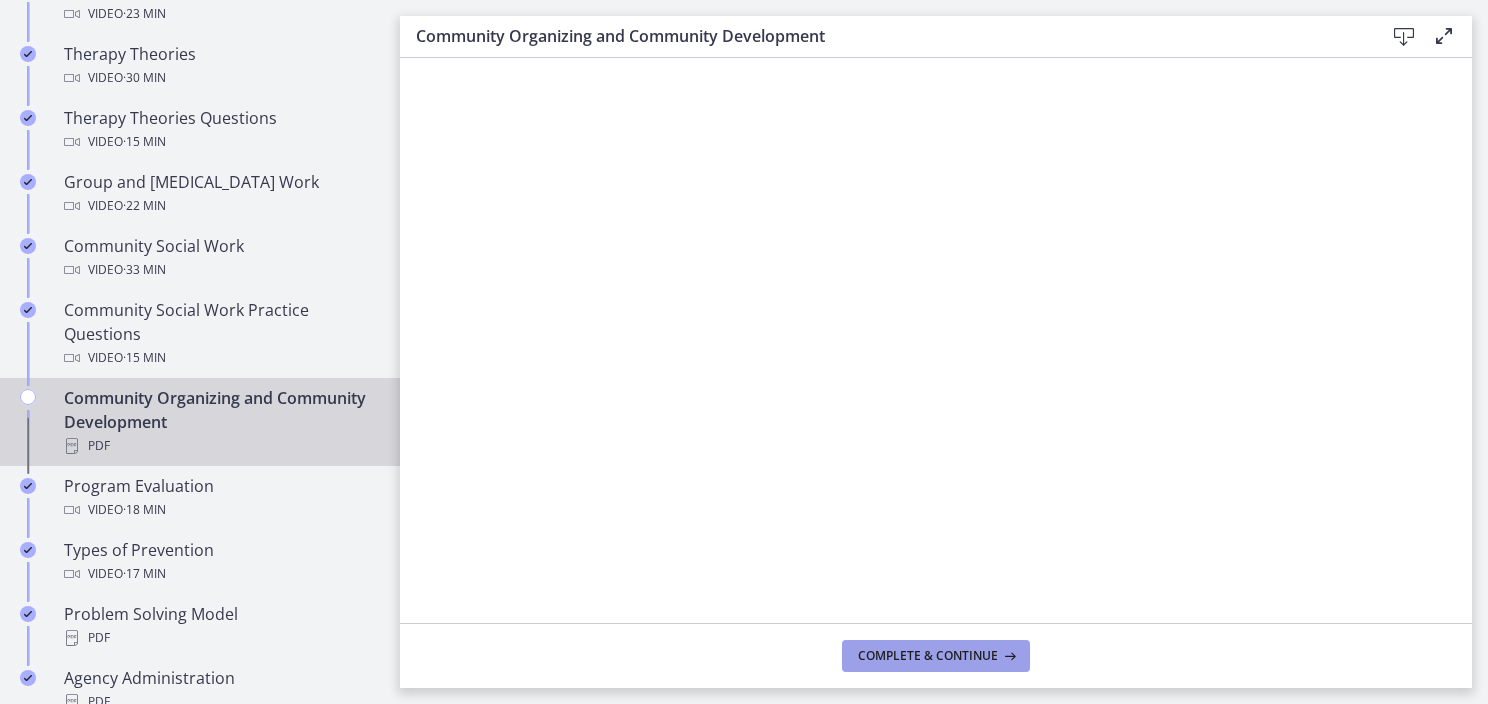 click on "Complete & continue" at bounding box center [928, 656] 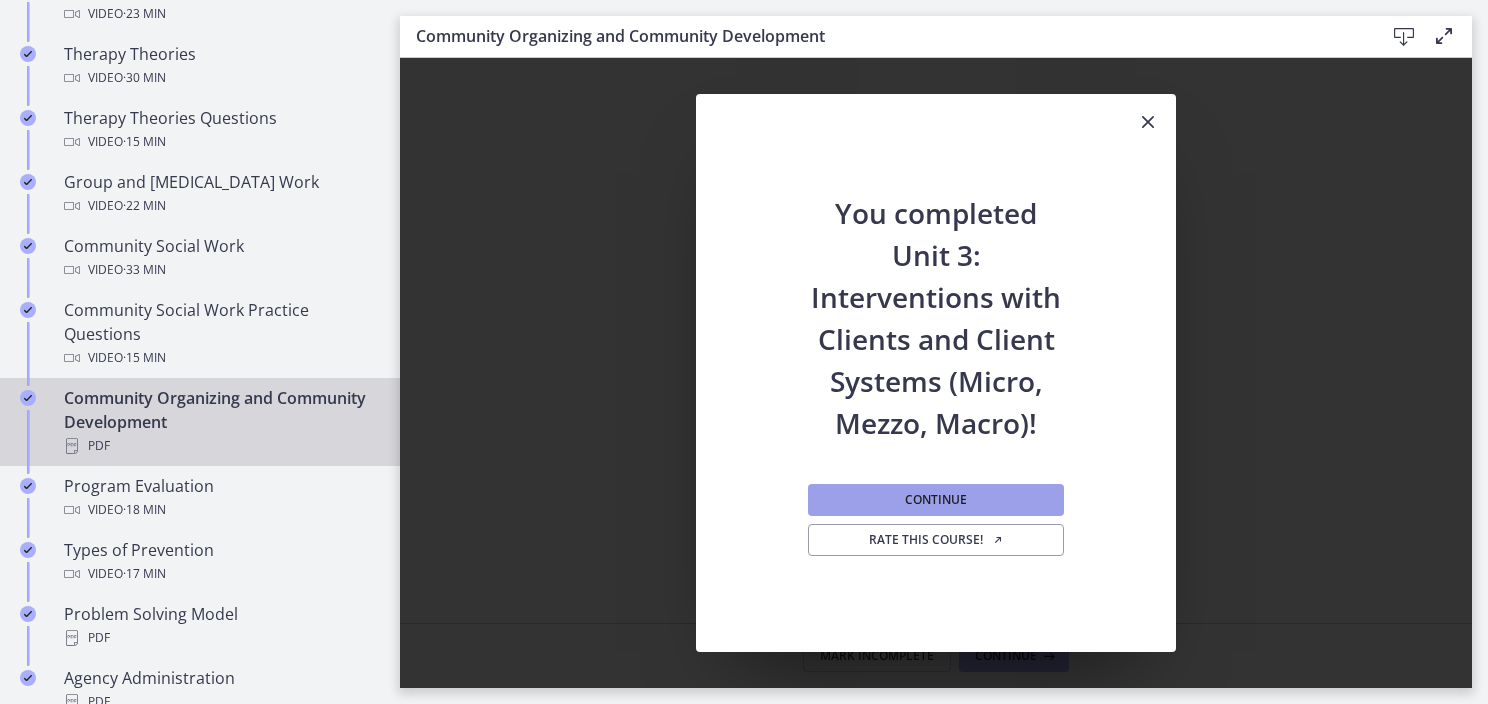 click on "Continue" at bounding box center (936, 500) 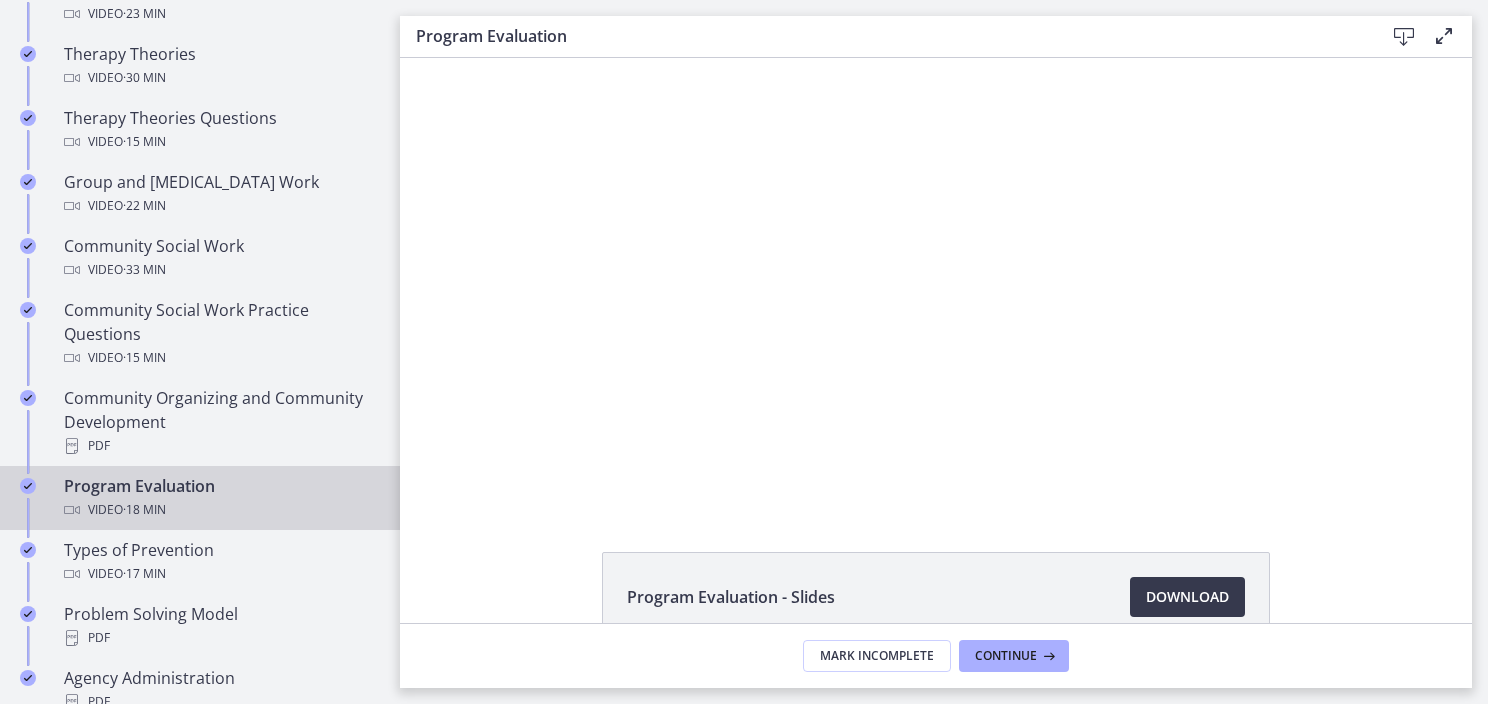 scroll, scrollTop: 0, scrollLeft: 0, axis: both 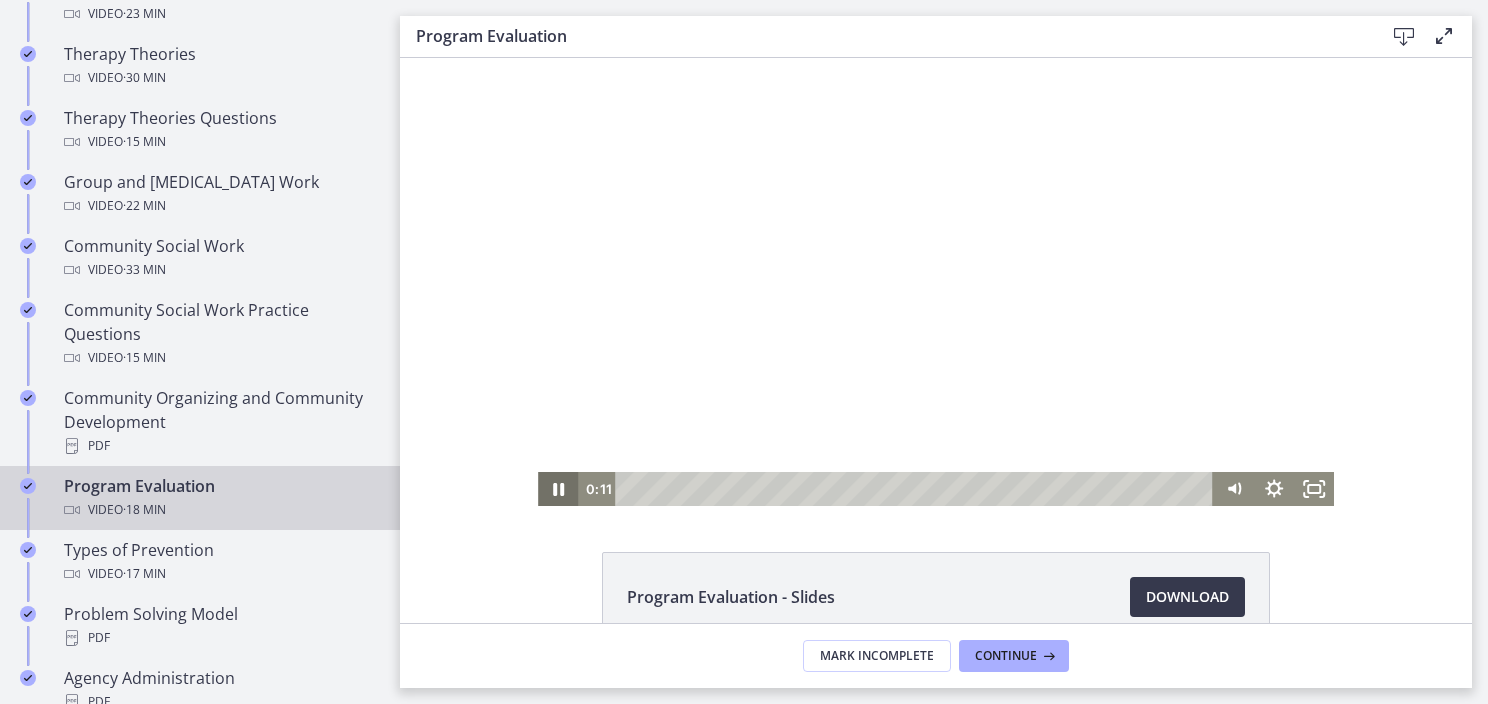 click 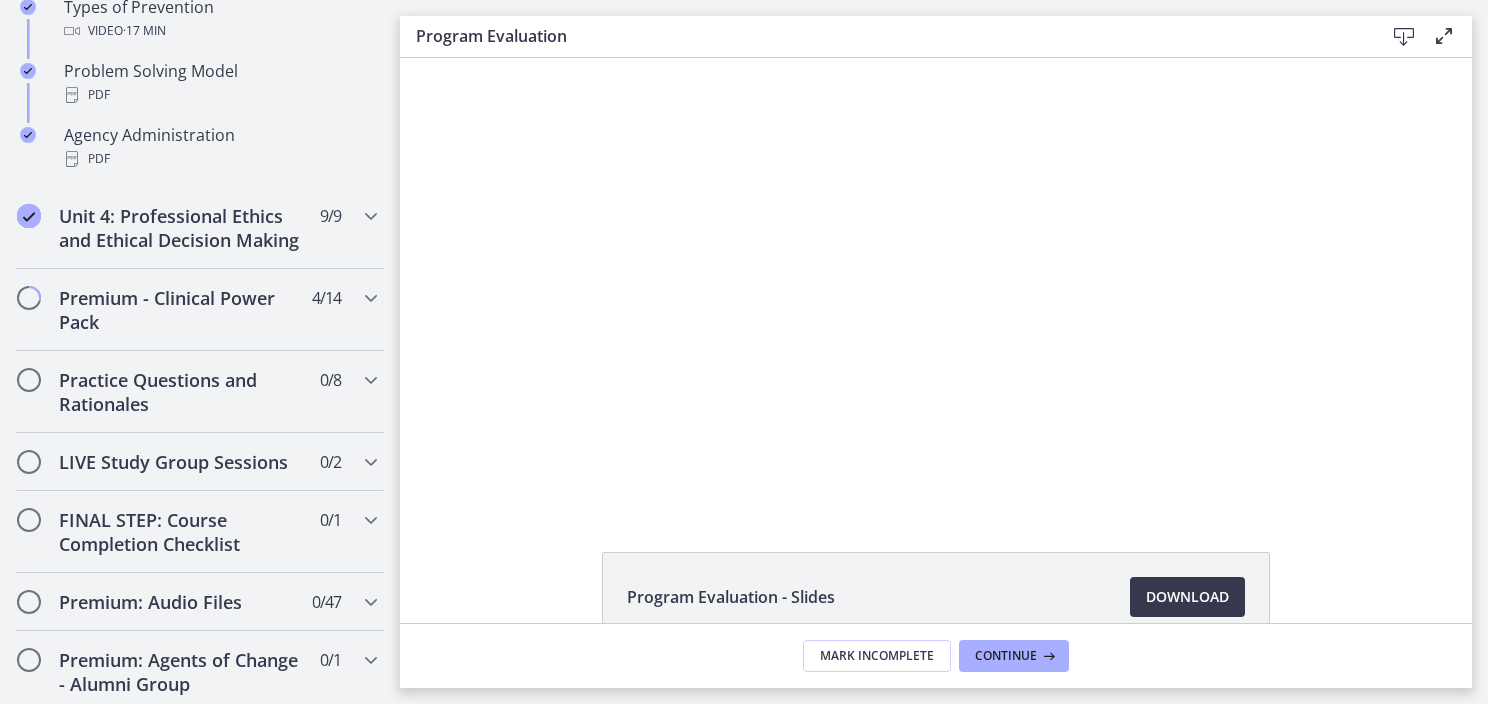 scroll, scrollTop: 1625, scrollLeft: 0, axis: vertical 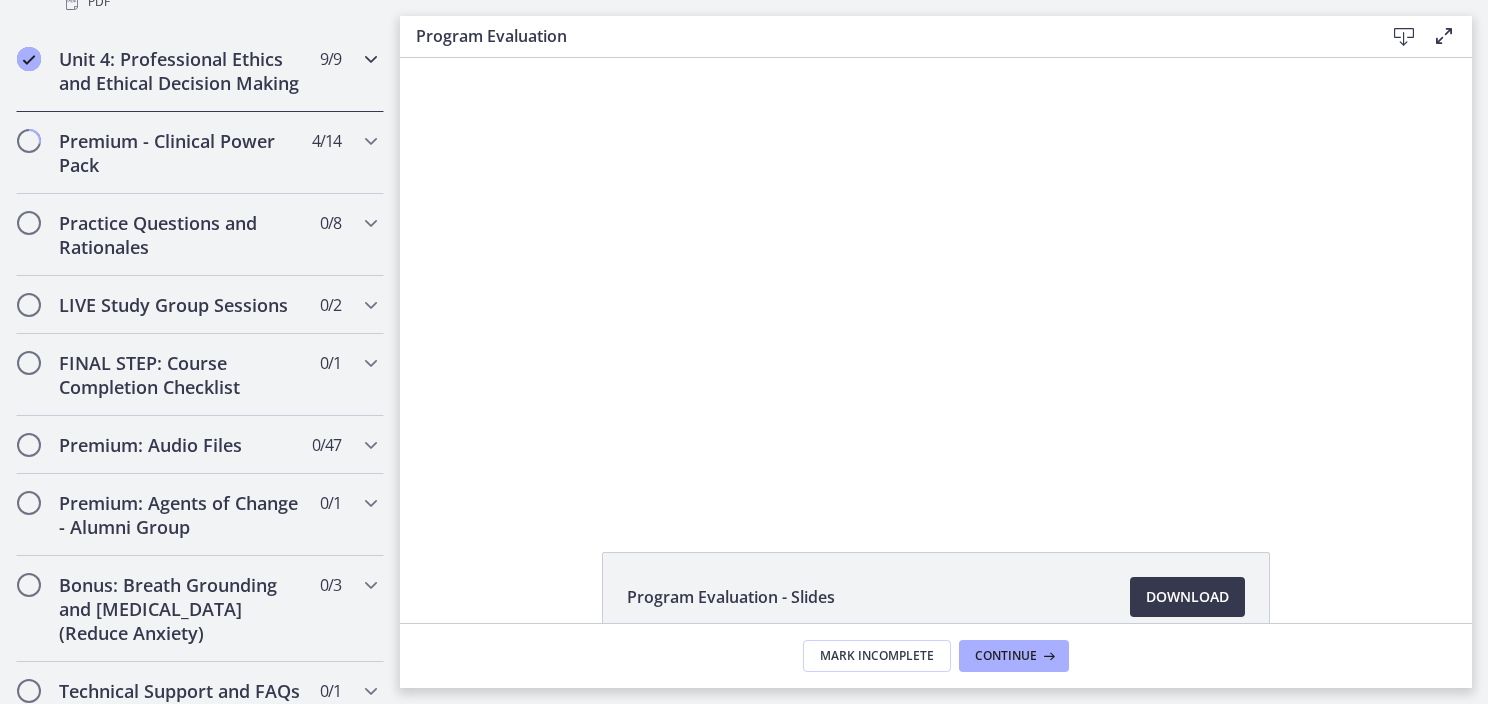 click on "Unit 4: Professional Ethics and Ethical Decision Making" at bounding box center (181, 71) 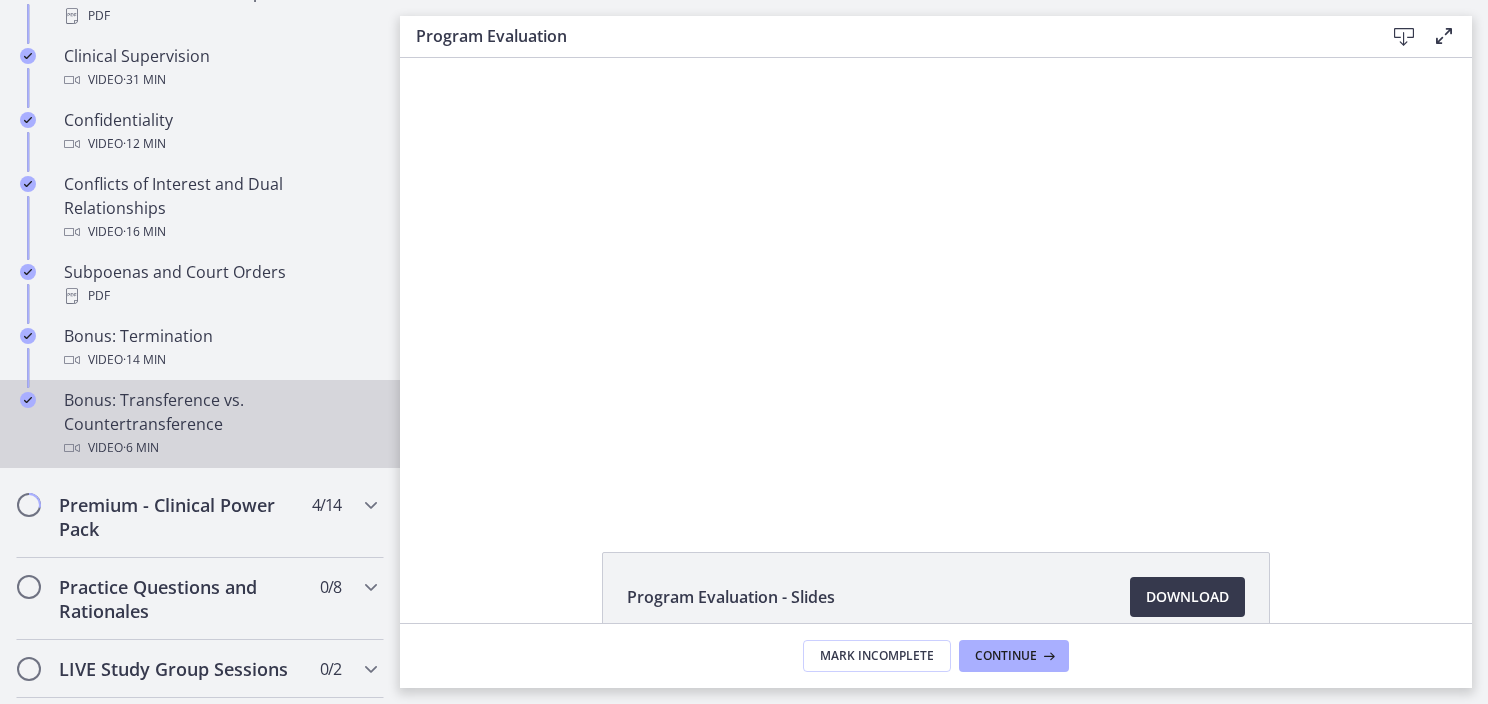 scroll, scrollTop: 1325, scrollLeft: 0, axis: vertical 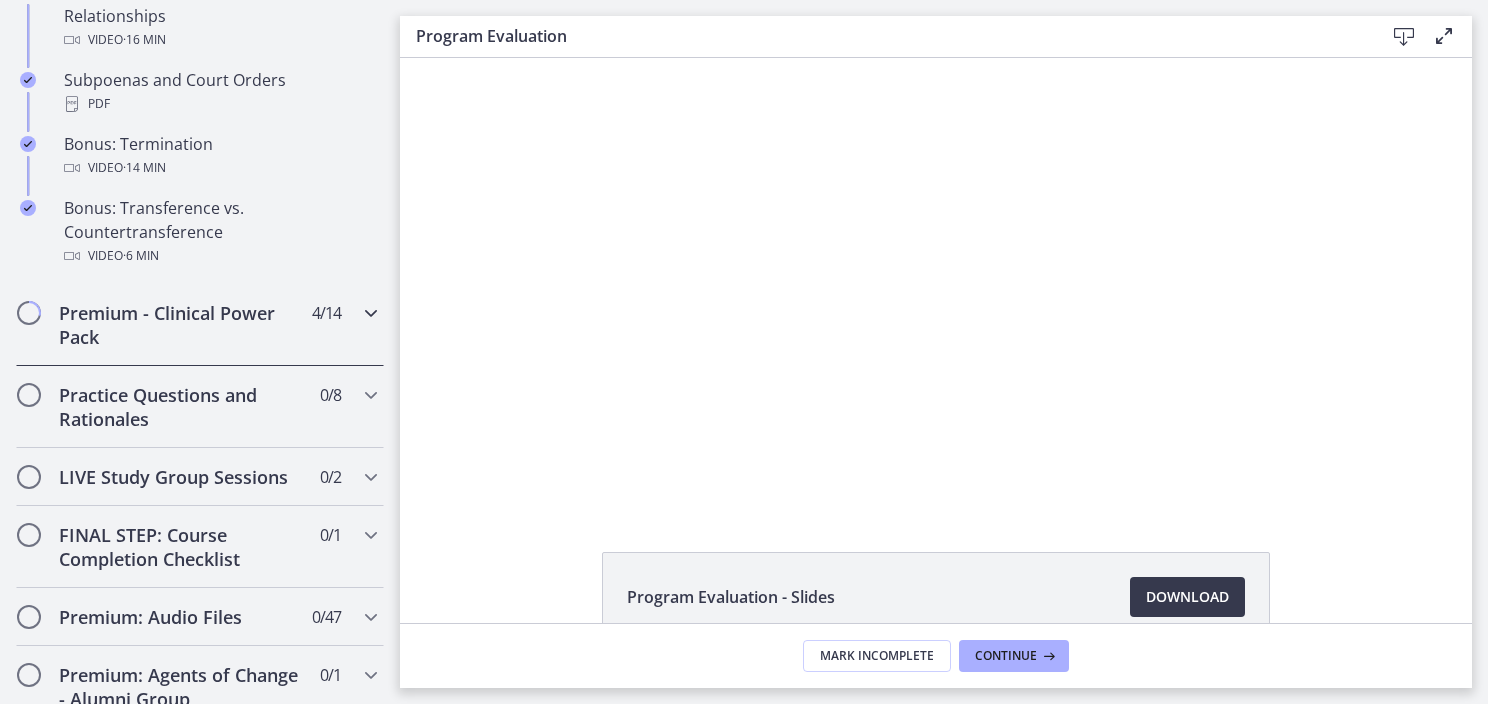 click on "Premium - Clinical Power Pack" at bounding box center [181, 325] 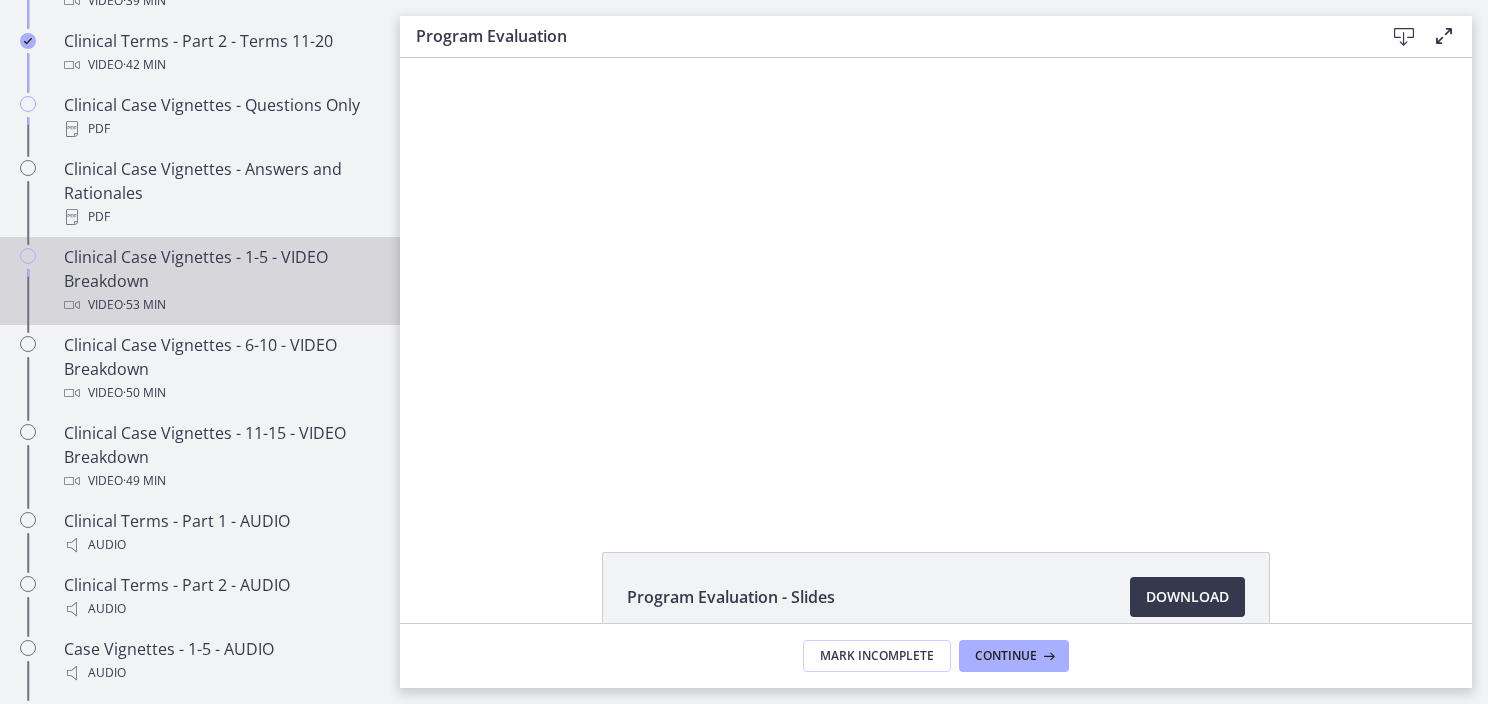 scroll, scrollTop: 1125, scrollLeft: 0, axis: vertical 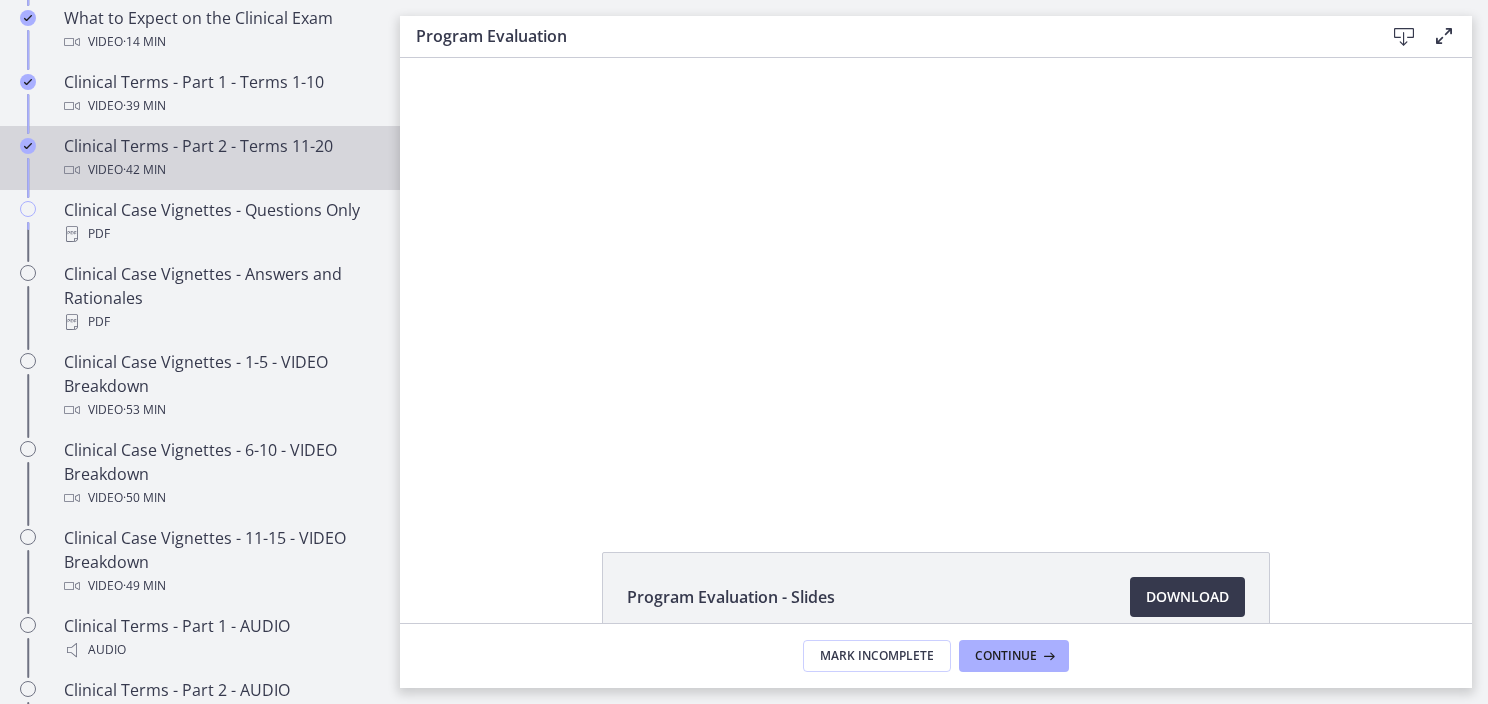 click on "·  42 min" at bounding box center [144, 170] 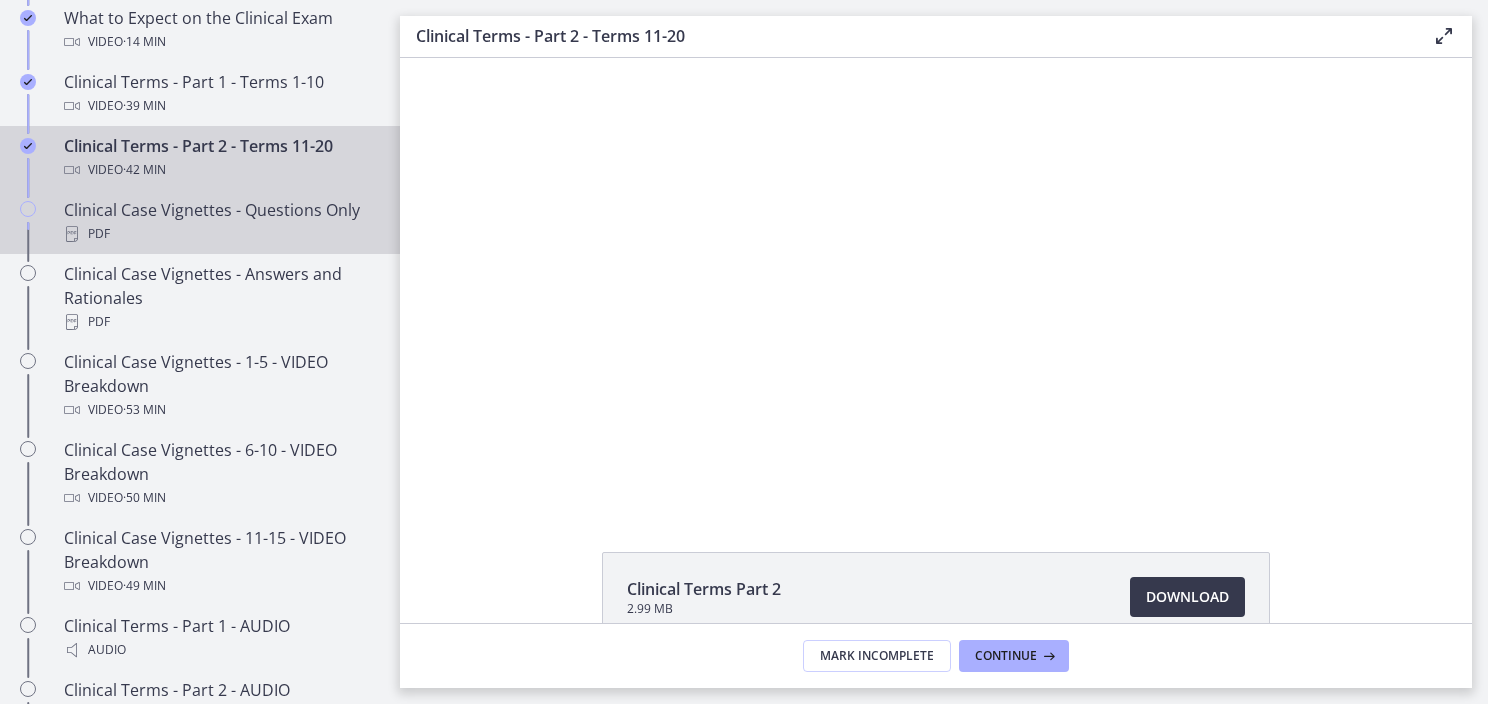 scroll, scrollTop: 0, scrollLeft: 0, axis: both 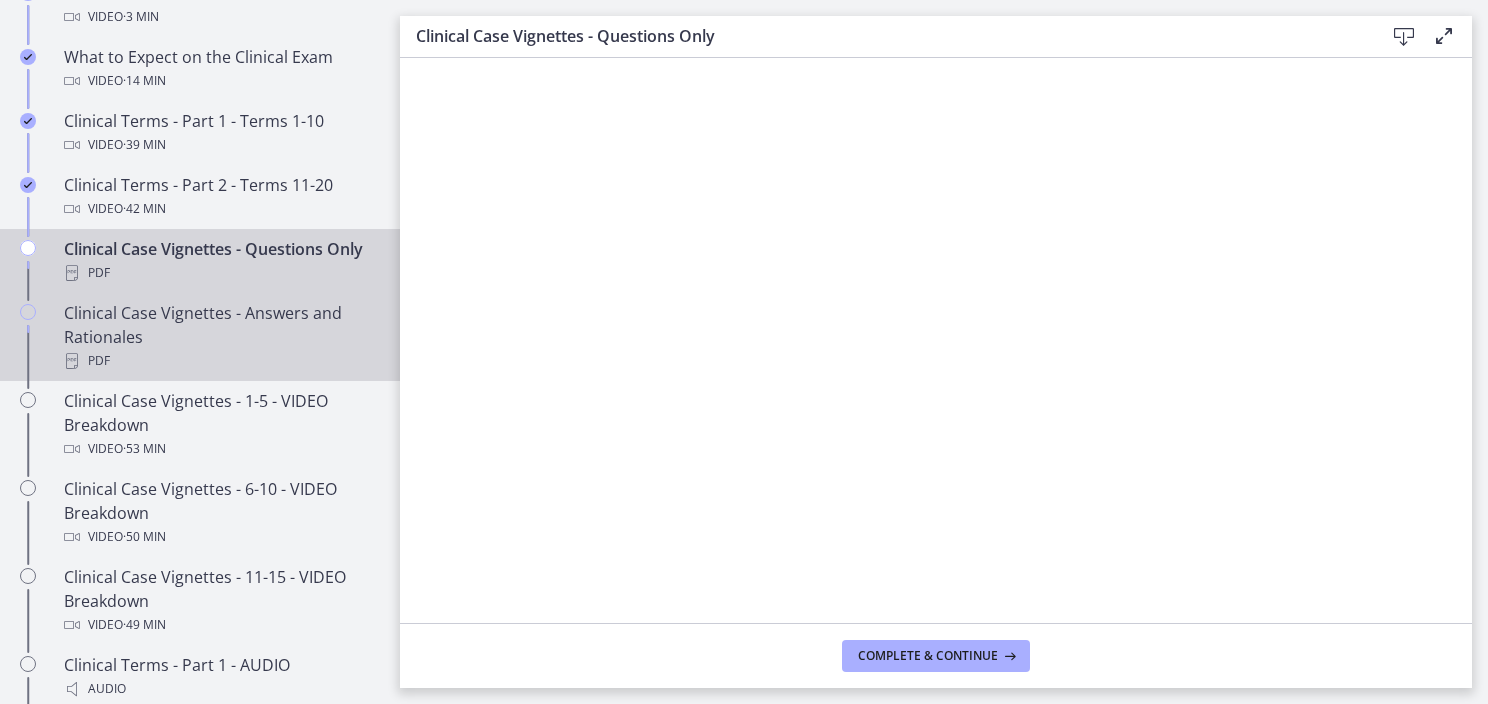 click on "PDF" at bounding box center [220, 361] 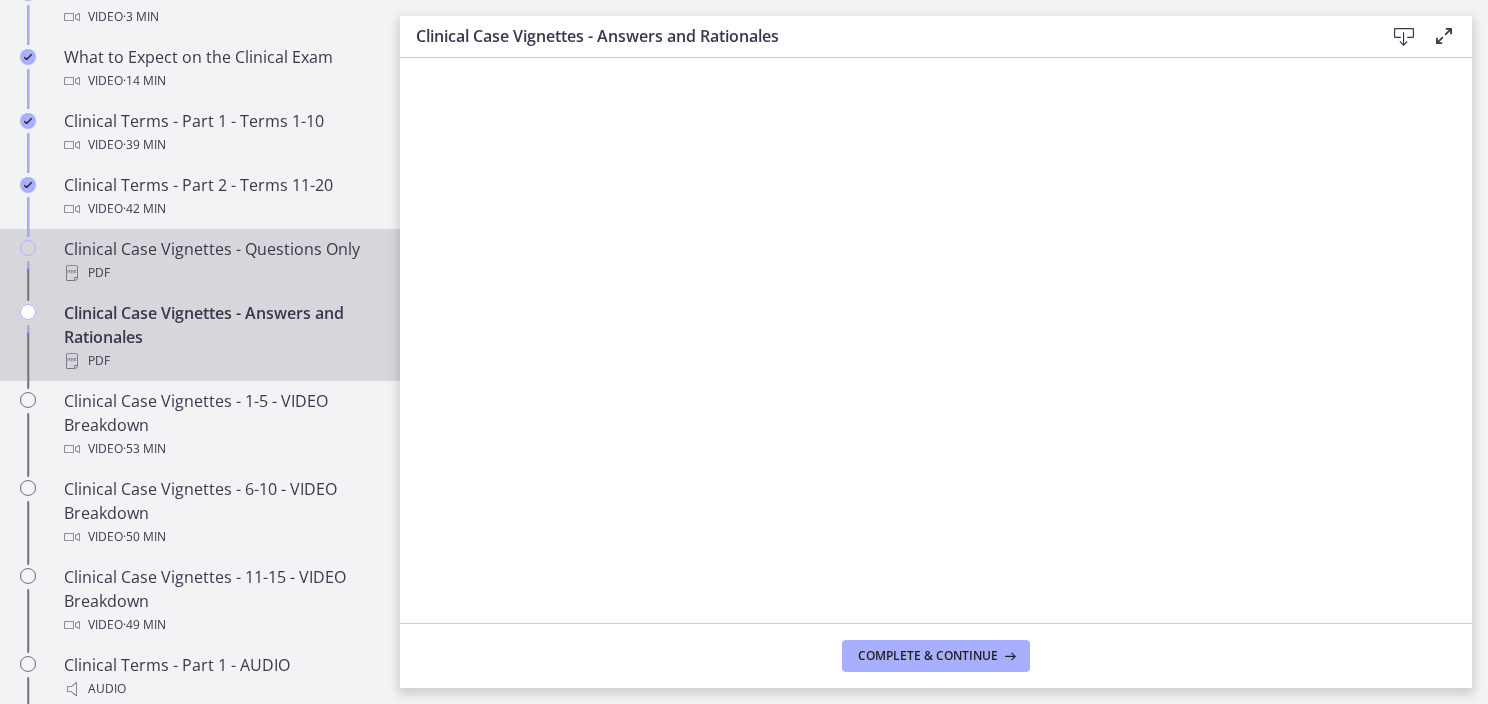 click on "Clinical Case Vignettes - Questions Only
PDF" at bounding box center [220, 261] 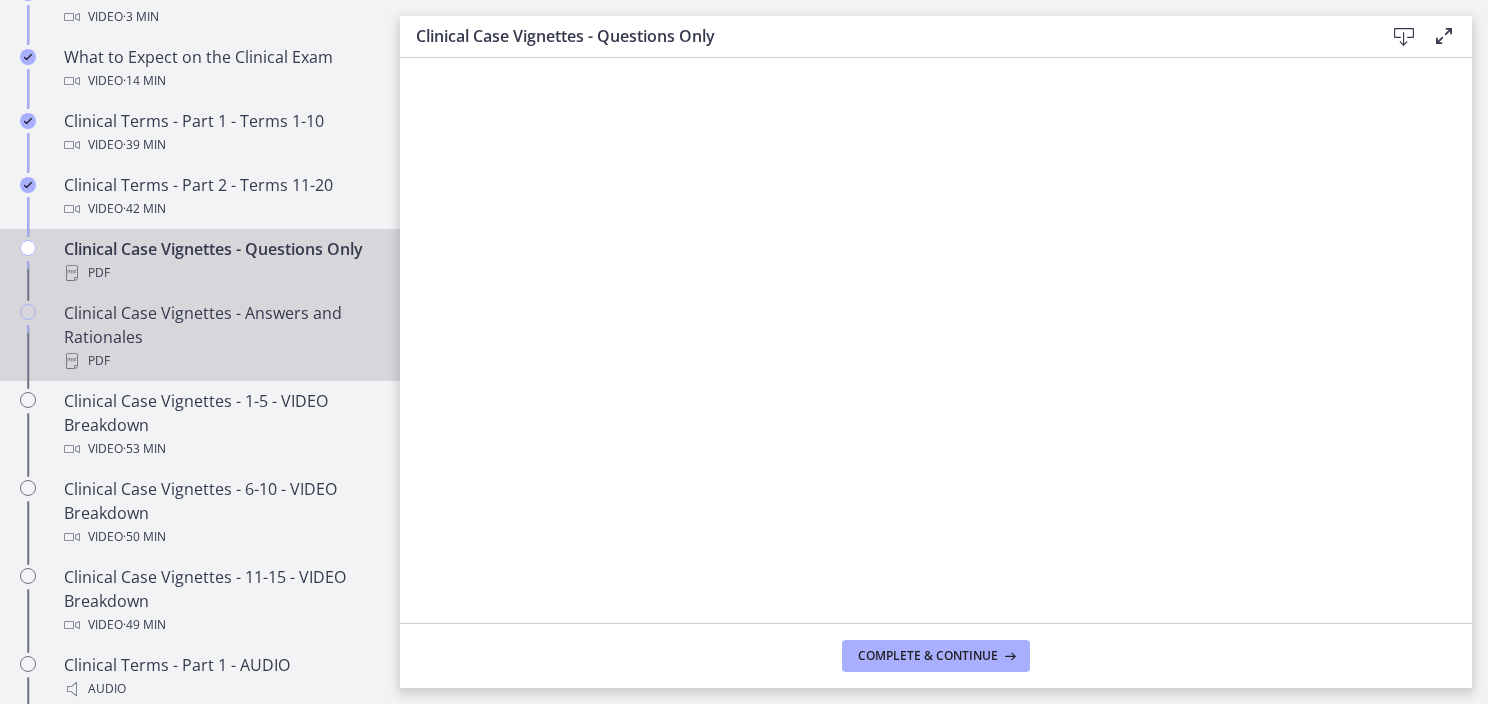 drag, startPoint x: 194, startPoint y: 374, endPoint x: 216, endPoint y: 373, distance: 22.022715 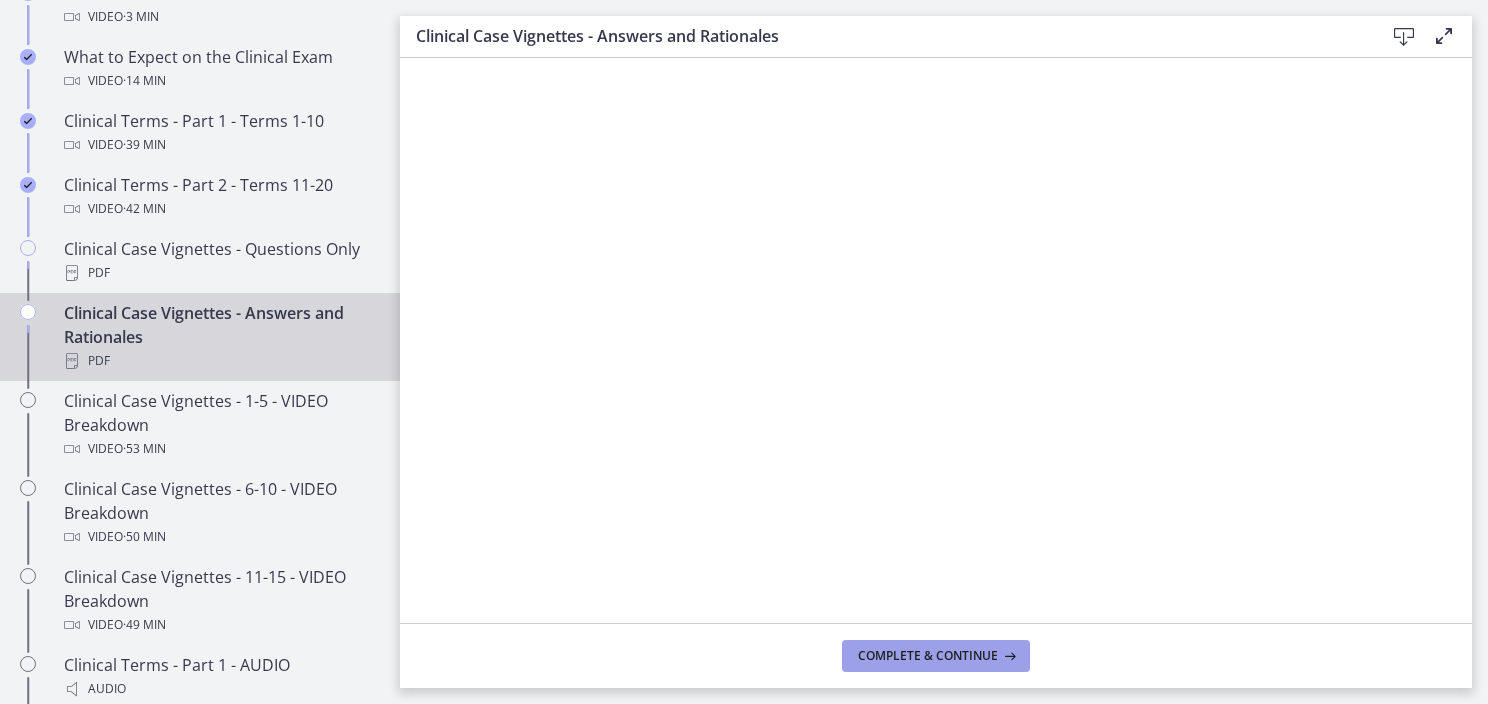 click on "Complete & continue" at bounding box center (928, 656) 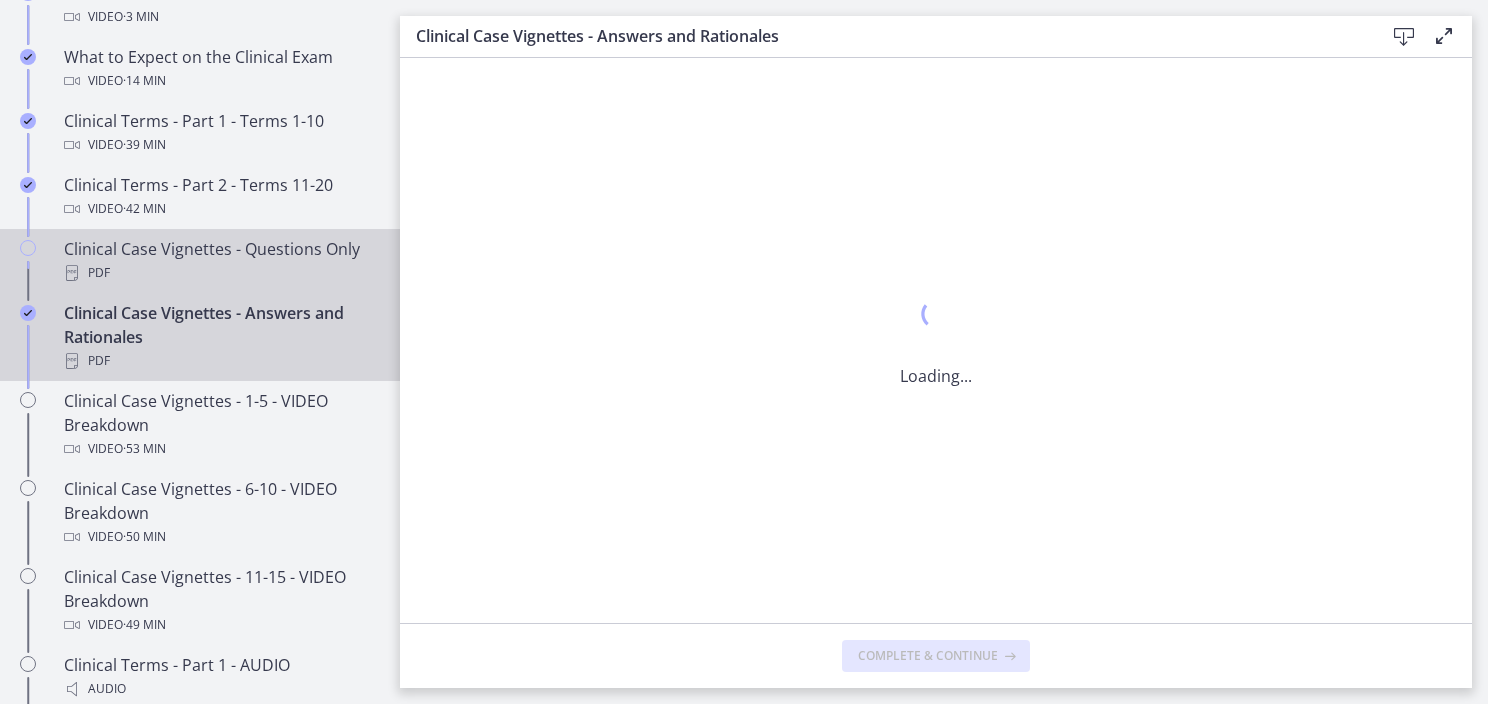click on "Clinical Case Vignettes - Questions Only
PDF" at bounding box center (220, 261) 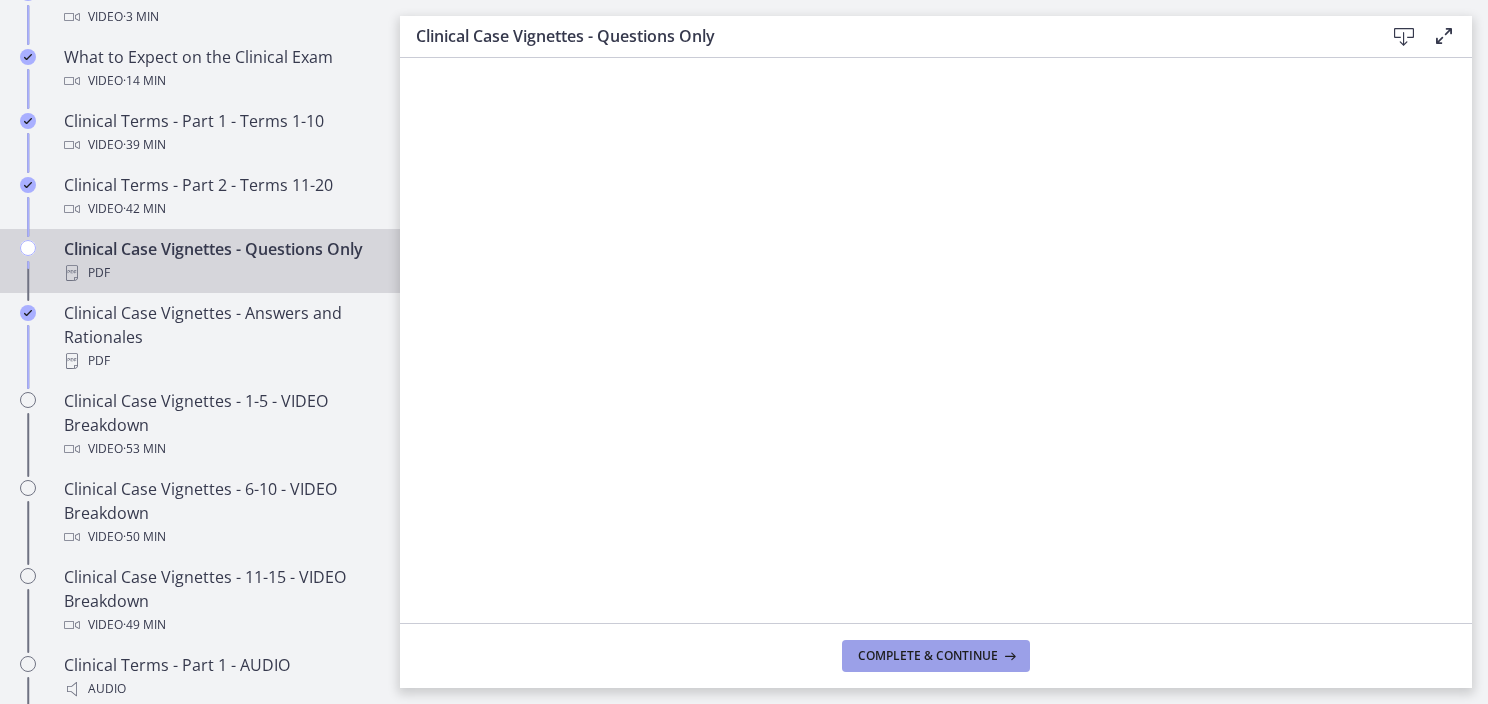 click on "Complete & continue" at bounding box center (936, 656) 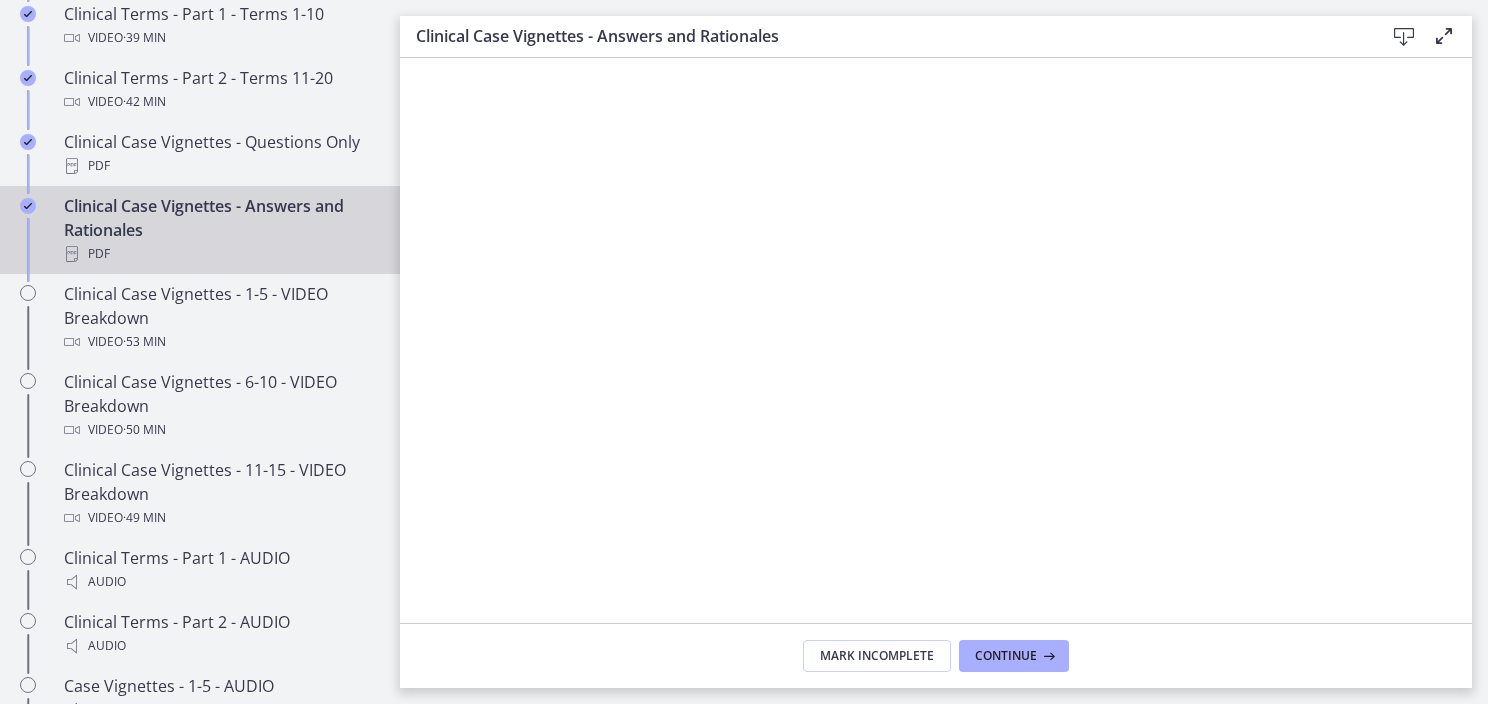 scroll, scrollTop: 1200, scrollLeft: 0, axis: vertical 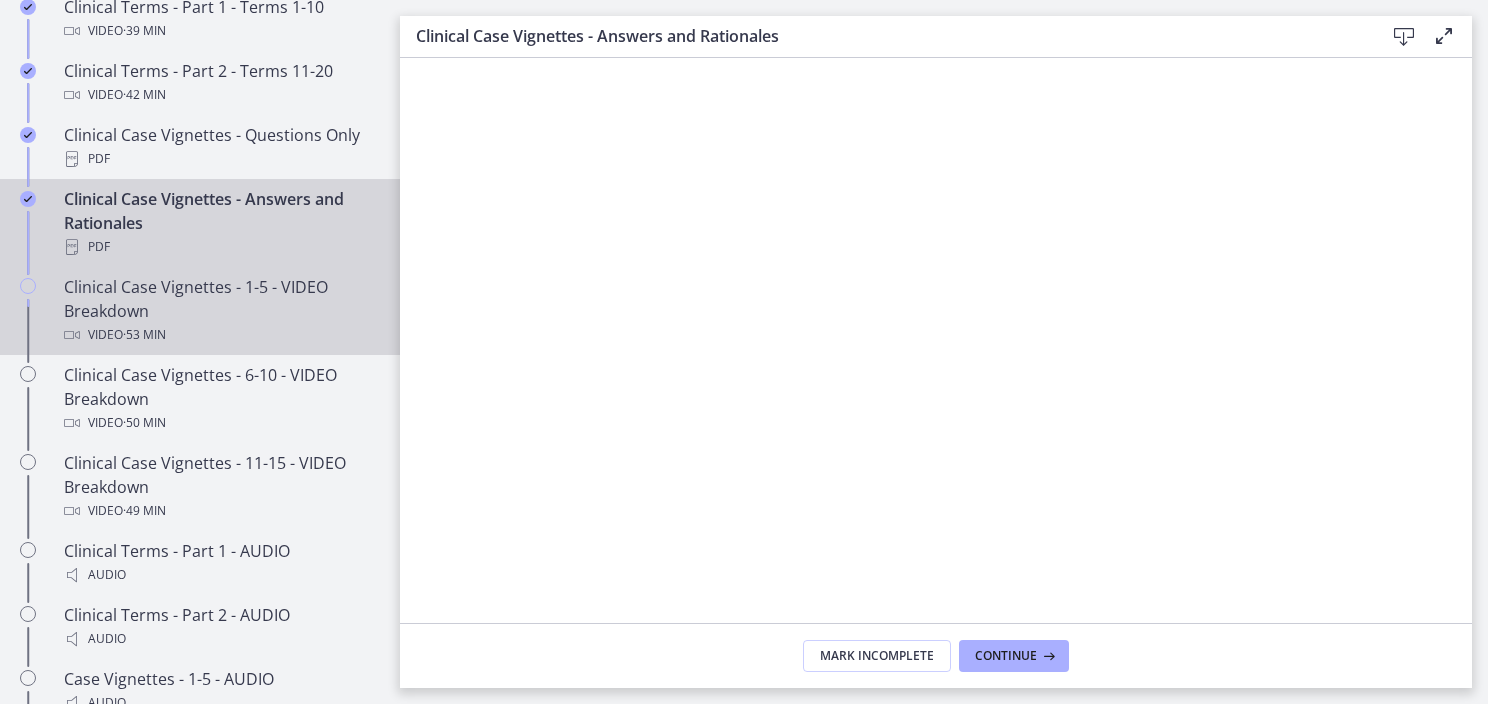 click on "Clinical Case Vignettes - 1-5 - VIDEO Breakdown
Video
·  53 min" at bounding box center (220, 311) 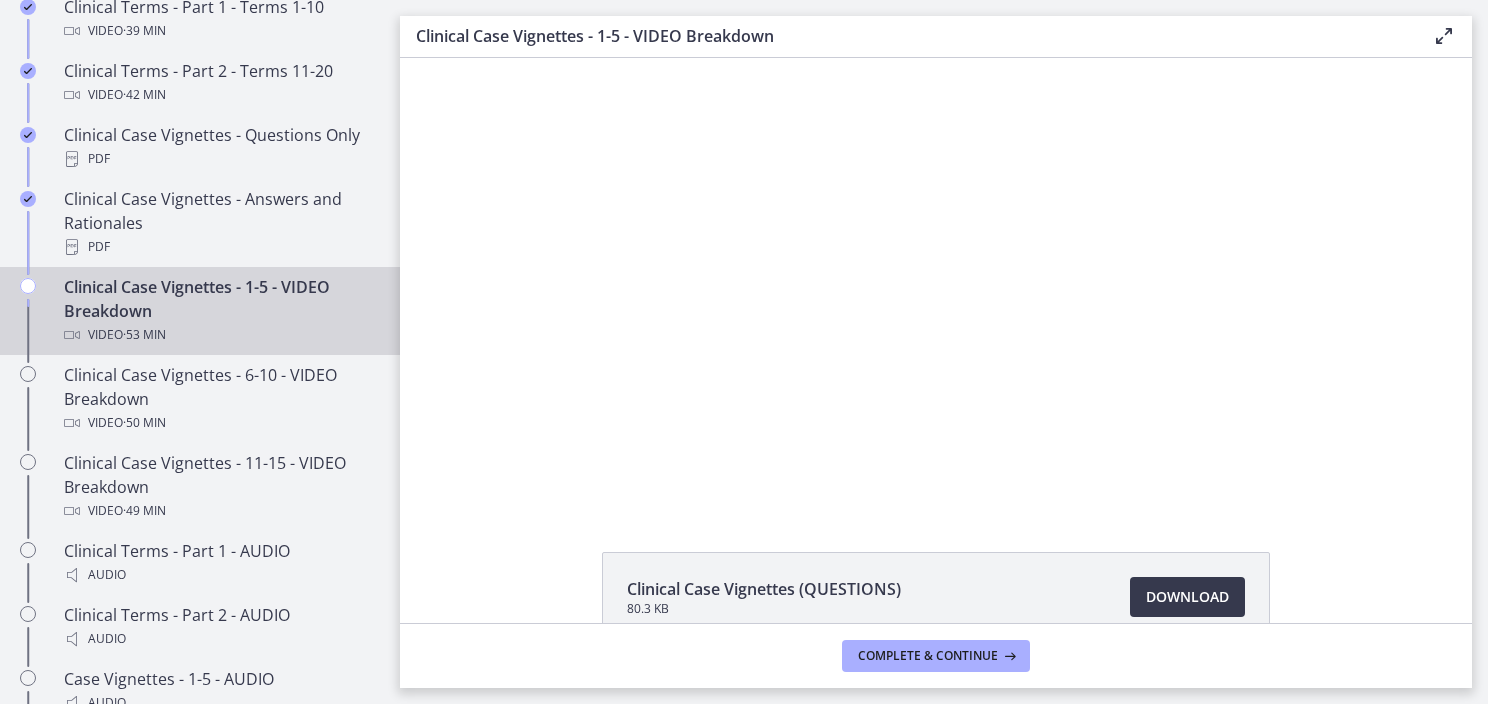 scroll, scrollTop: 0, scrollLeft: 0, axis: both 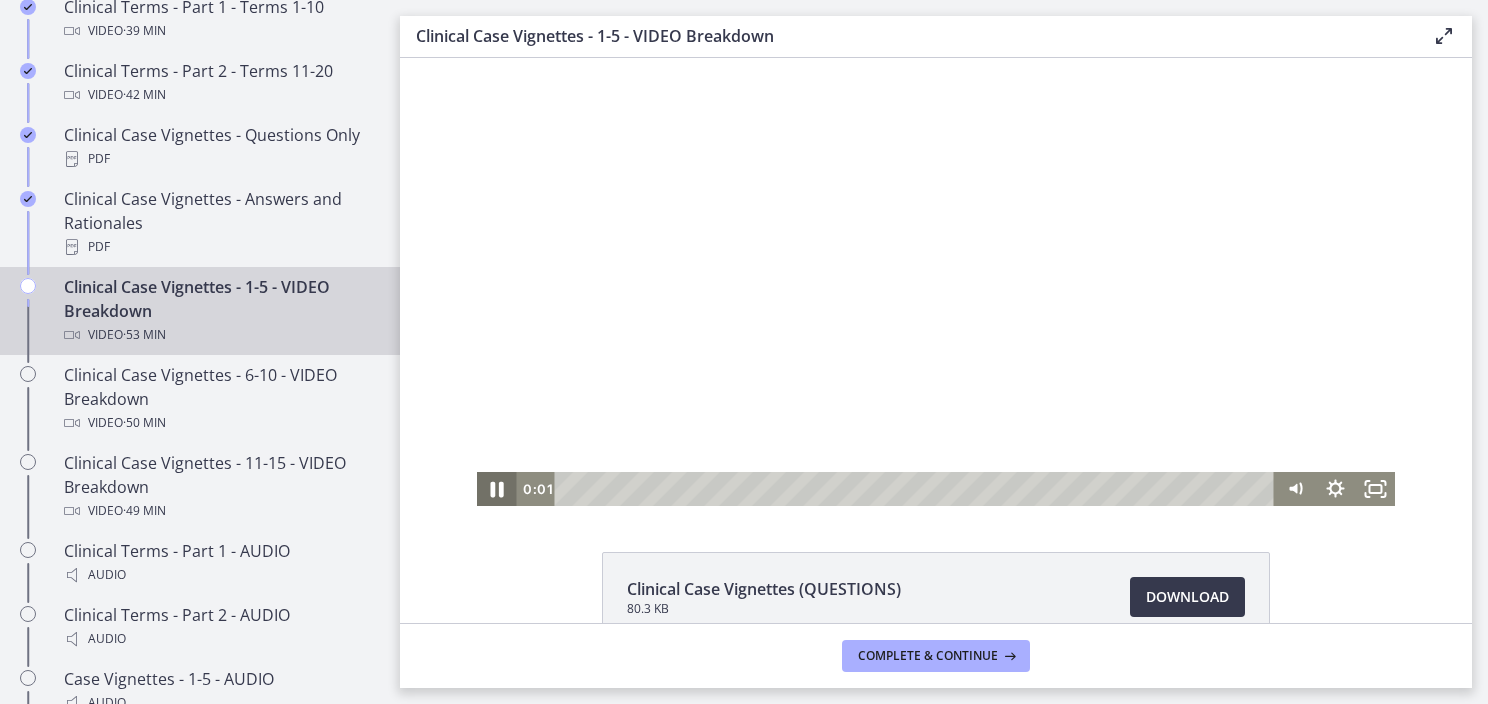 click 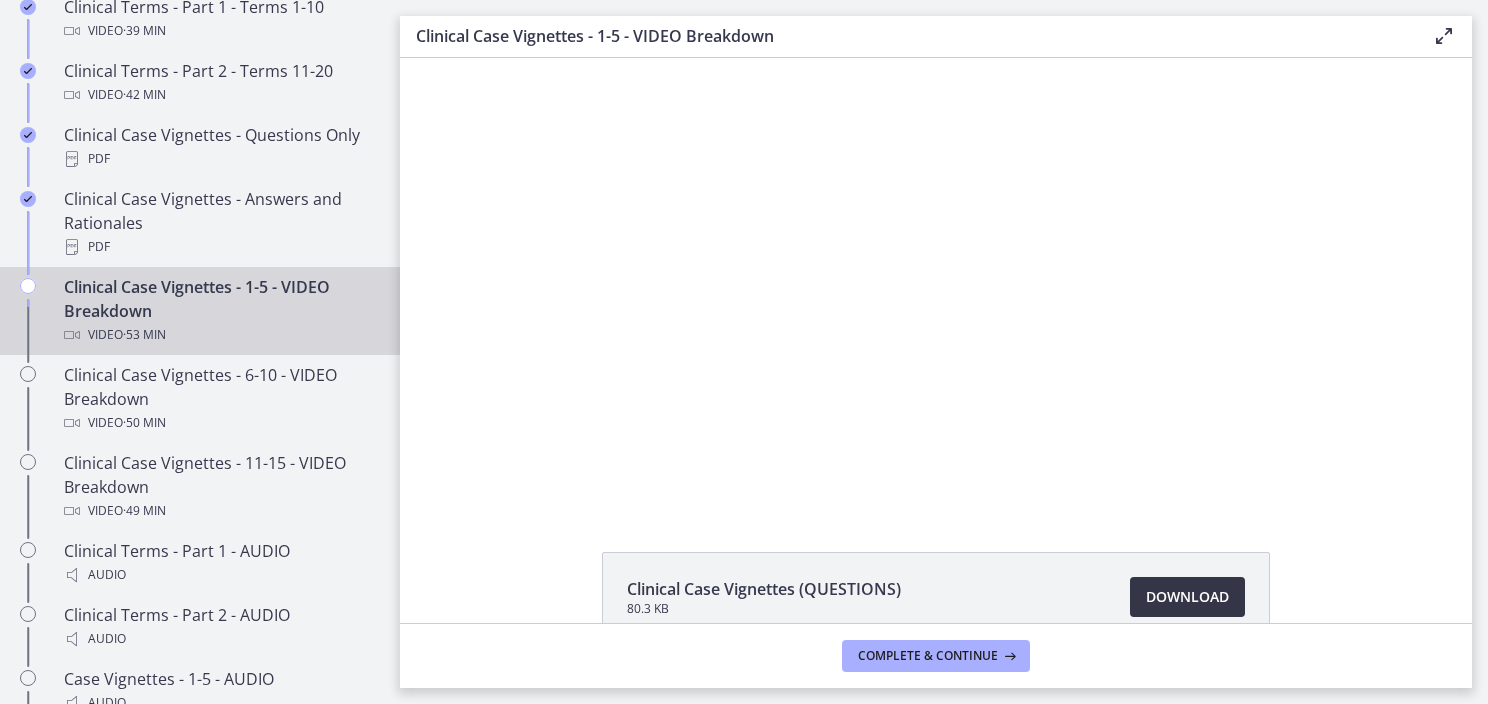 click on "Download
Opens in a new window" at bounding box center (1187, 597) 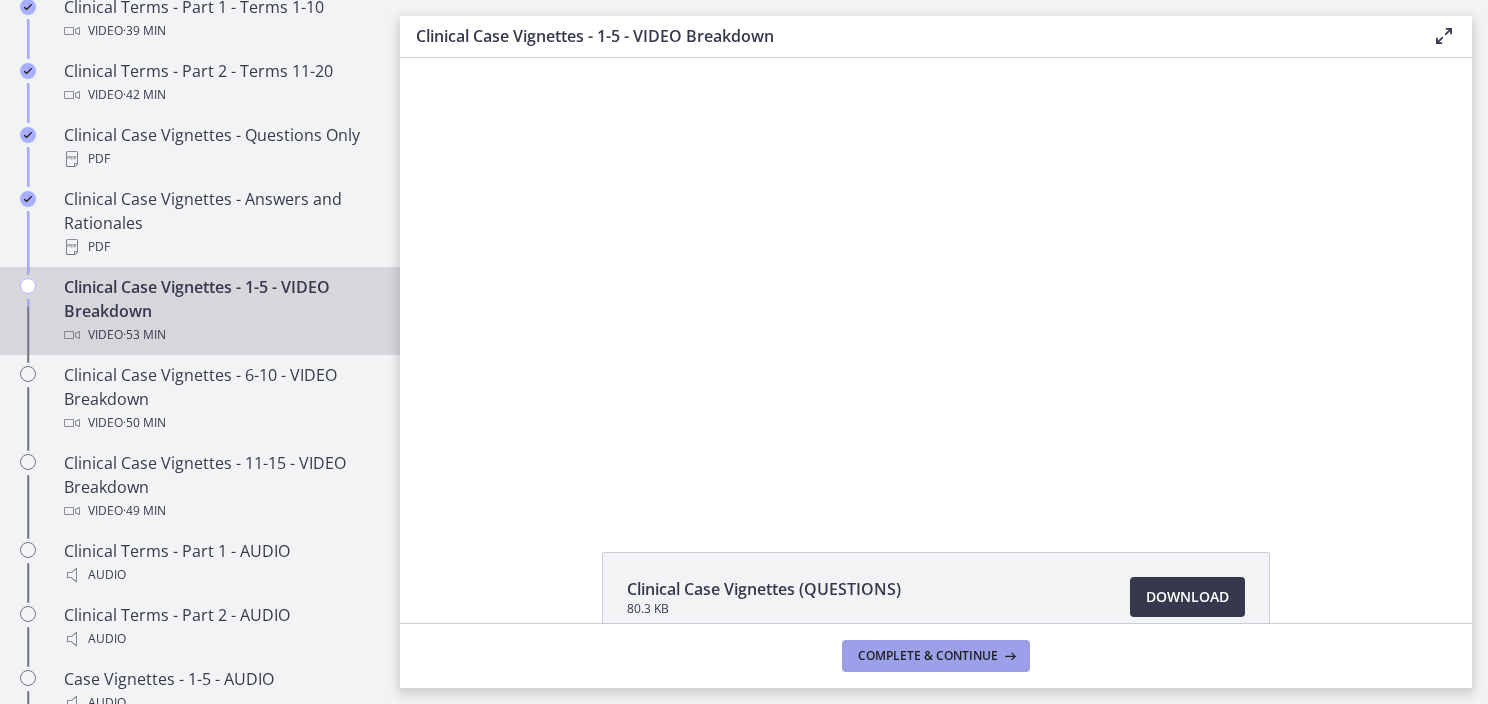 click on "Complete & continue" at bounding box center [928, 656] 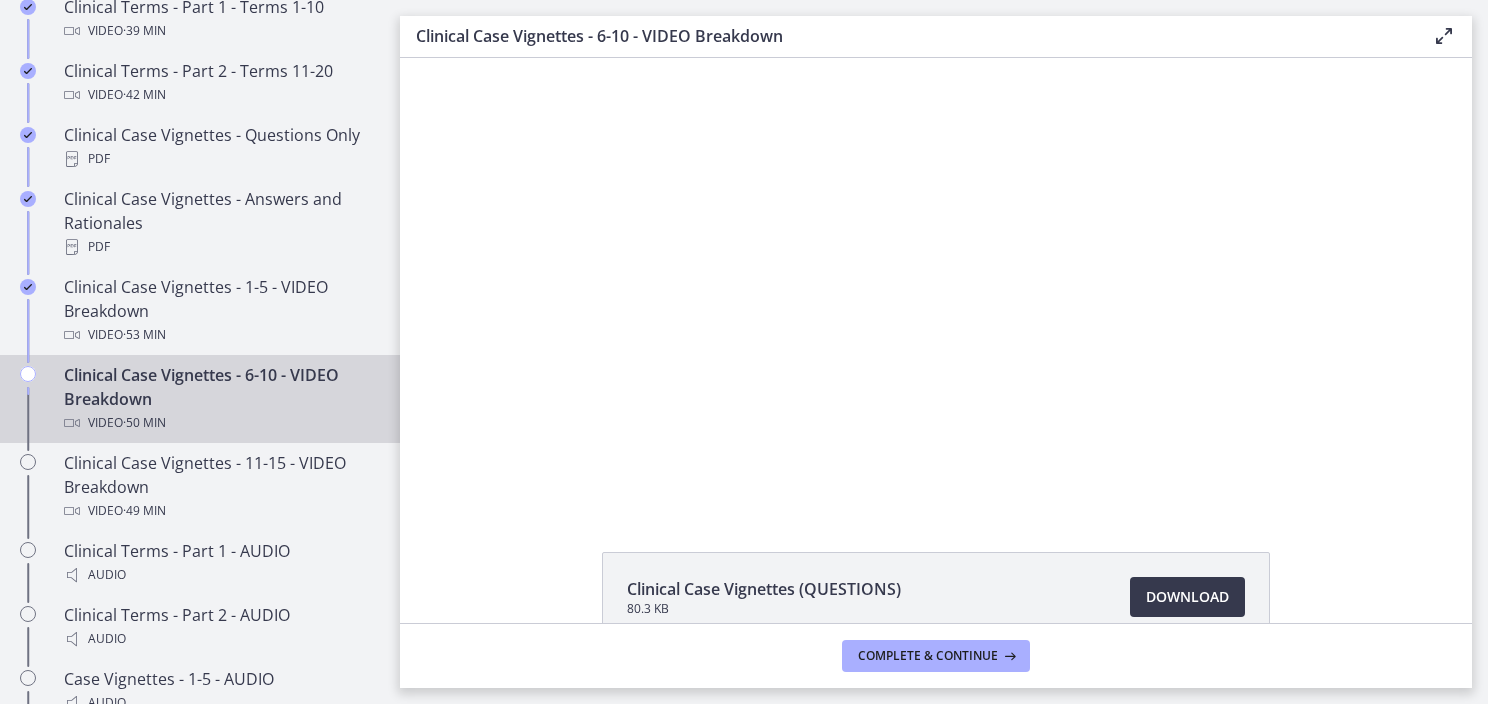 scroll, scrollTop: 0, scrollLeft: 0, axis: both 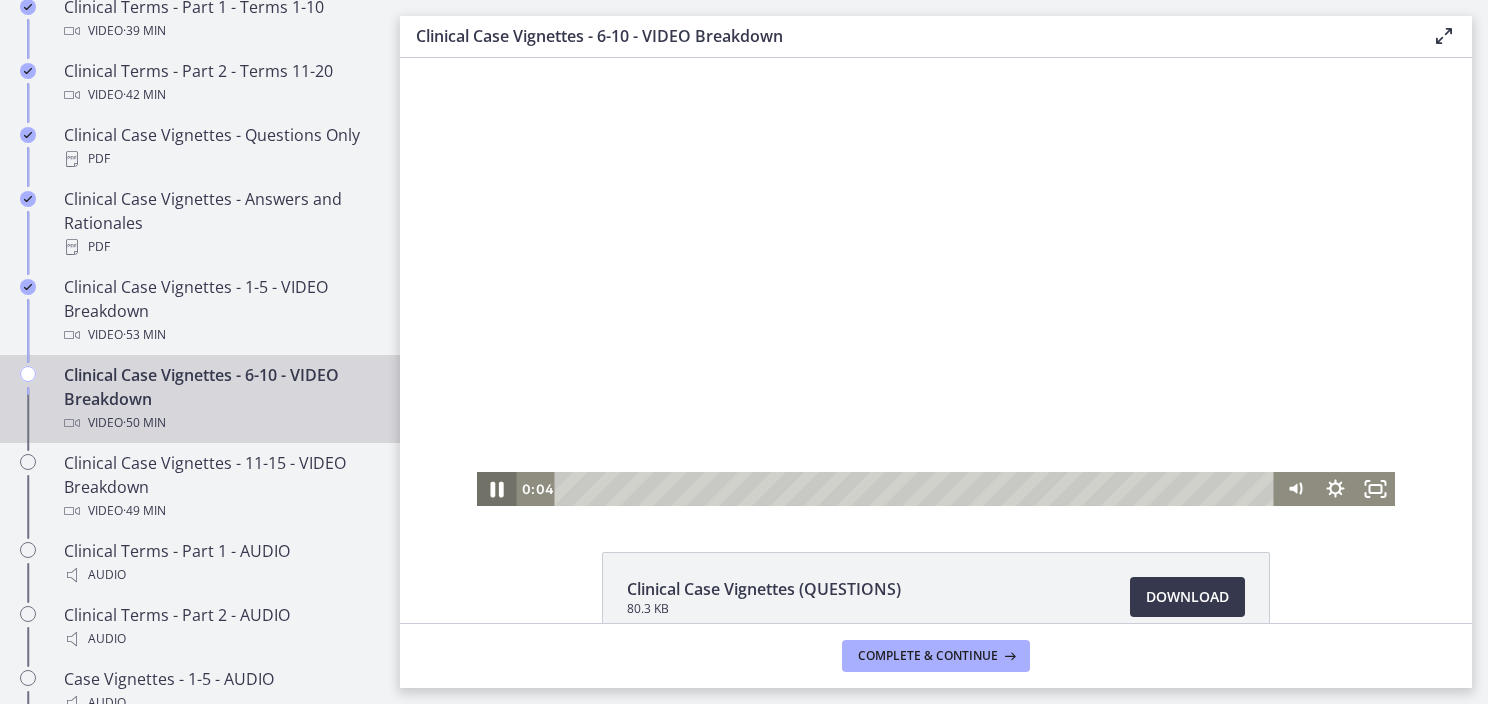 click 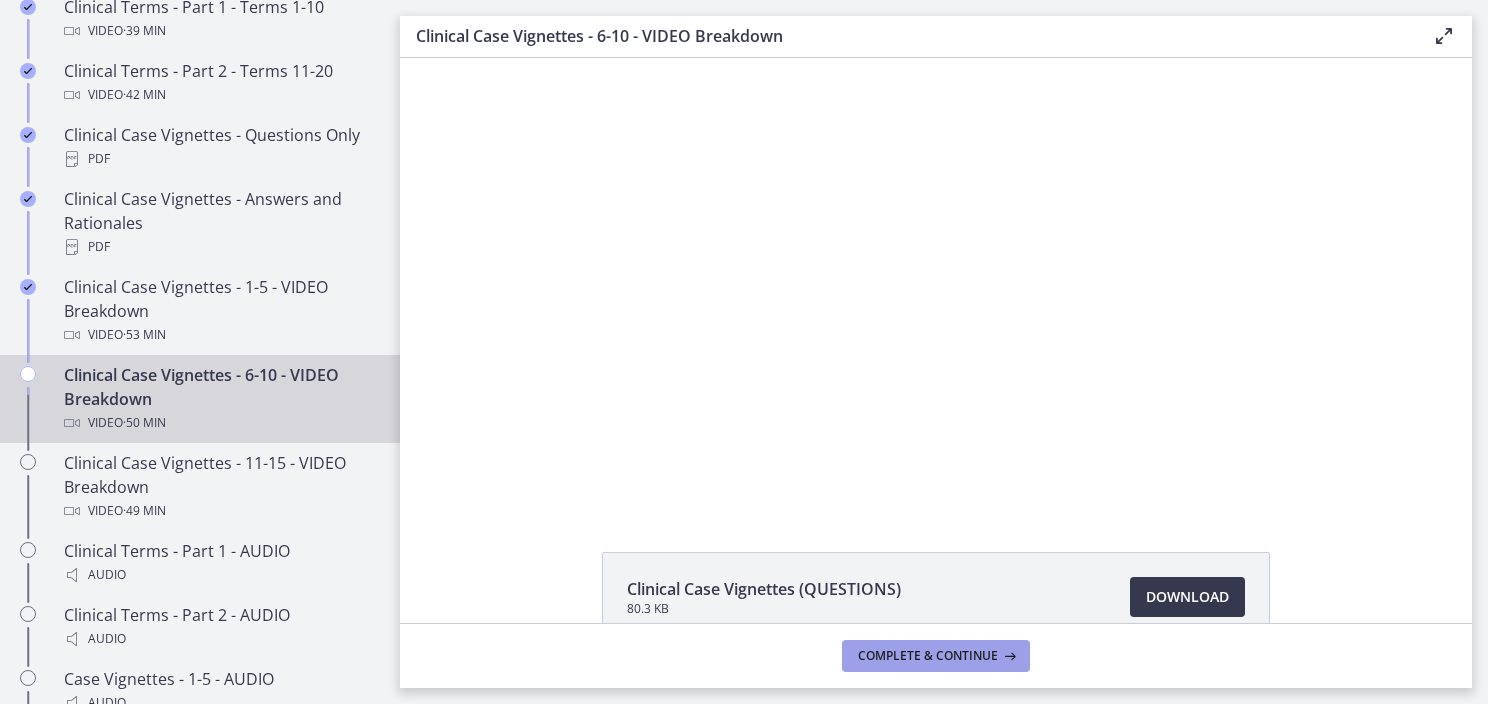 click on "Complete & continue" at bounding box center (928, 656) 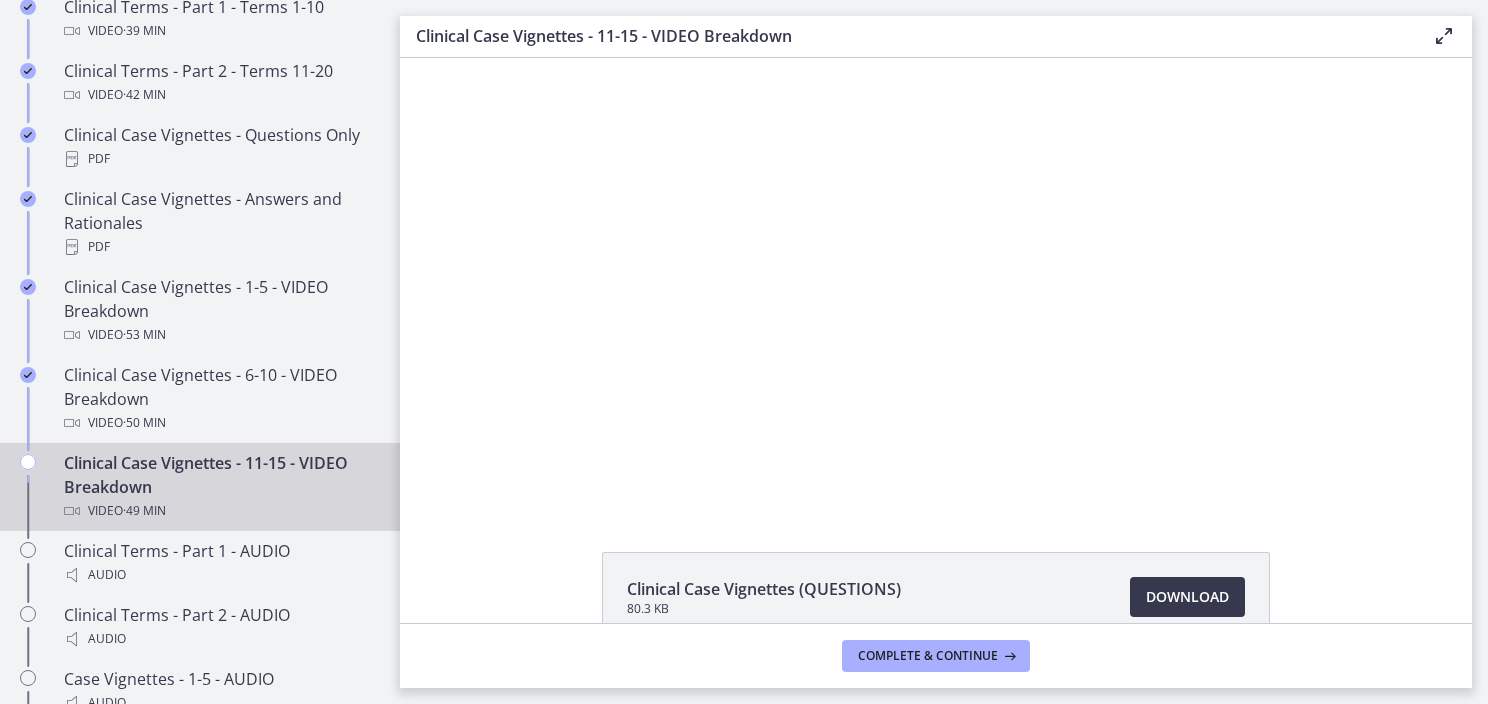 scroll, scrollTop: 0, scrollLeft: 0, axis: both 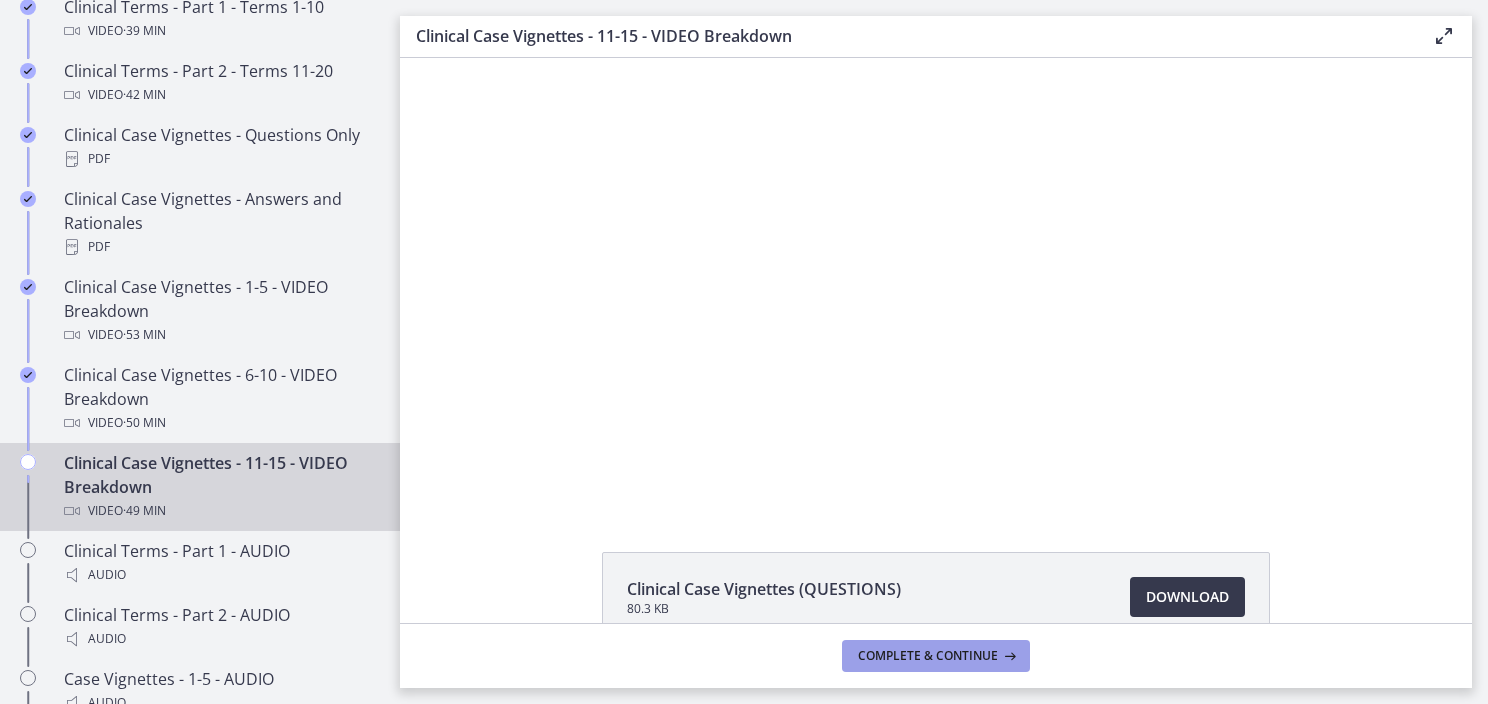click on "Complete & continue" at bounding box center [928, 656] 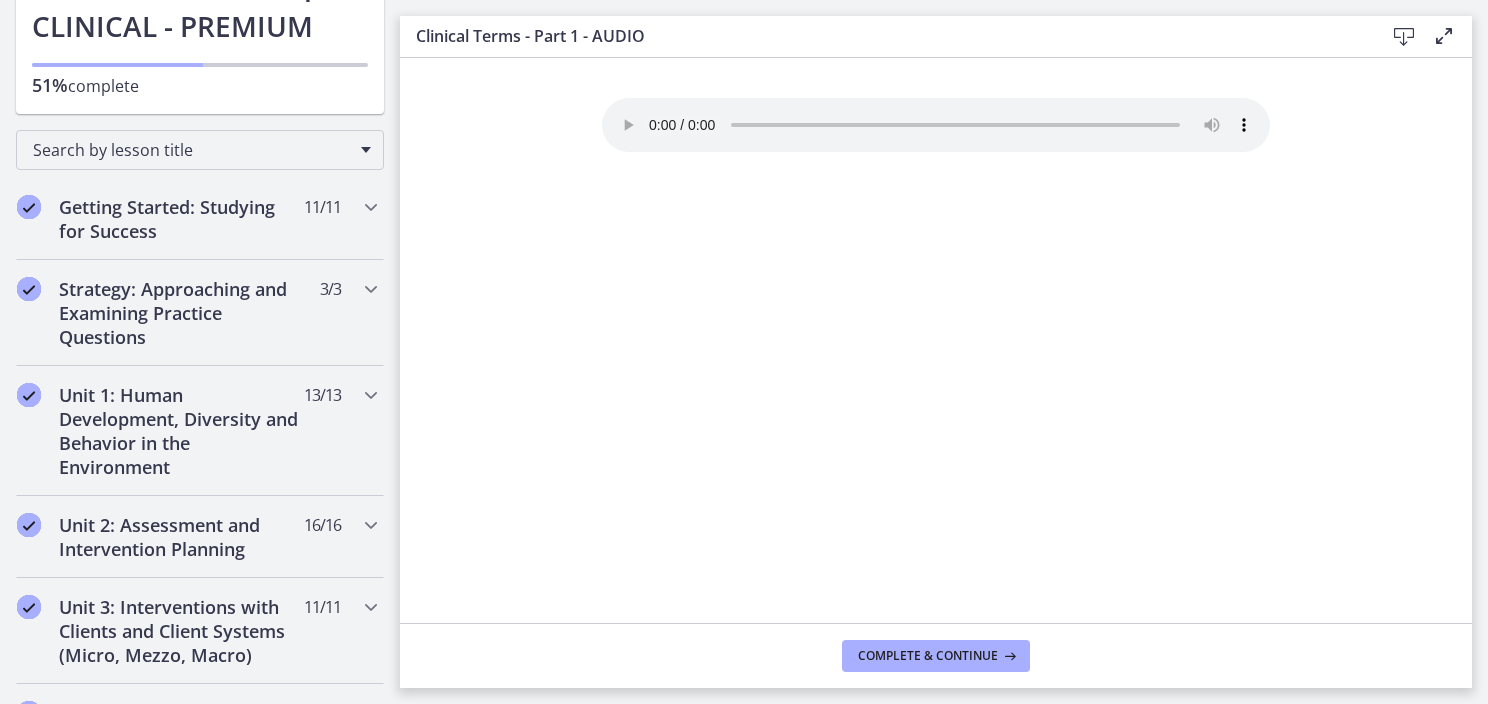 scroll, scrollTop: 0, scrollLeft: 0, axis: both 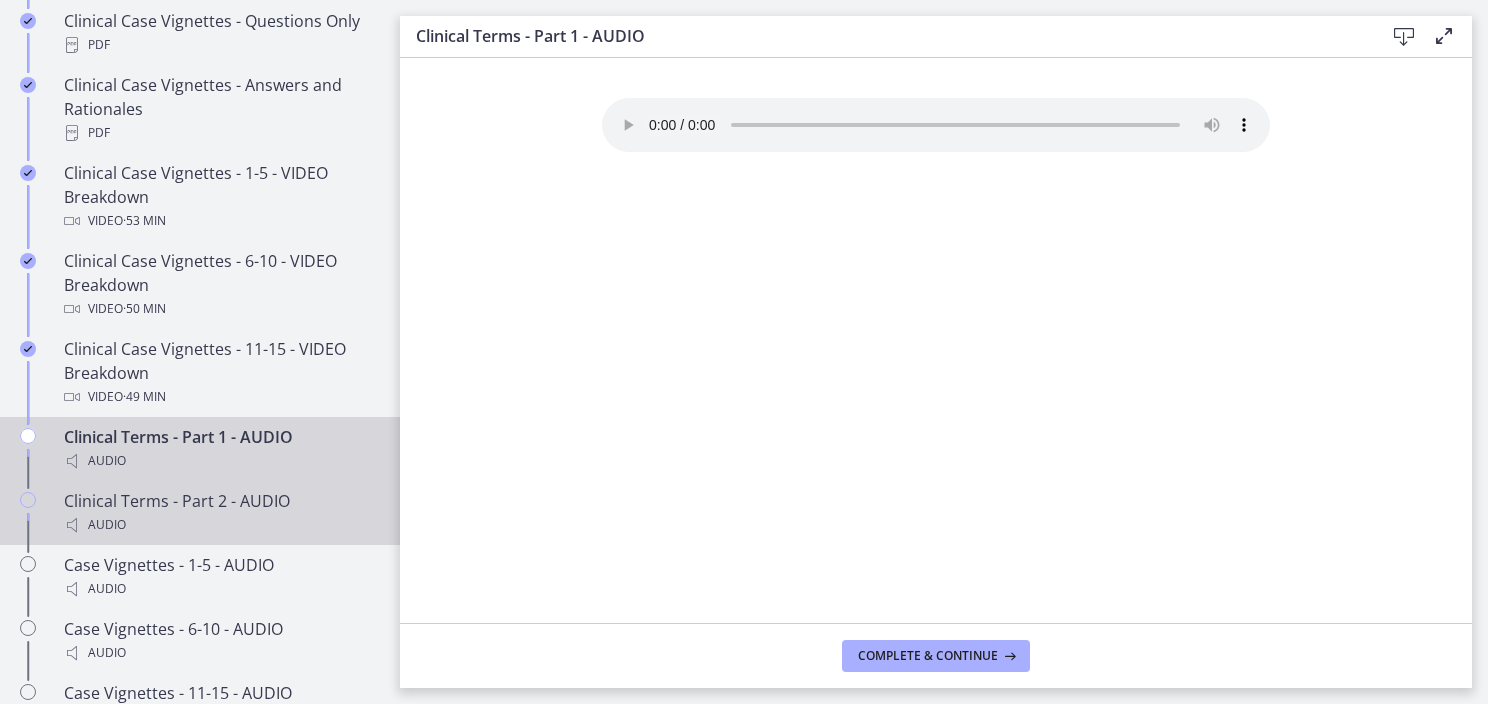 click on "Clinical Terms - Part 2 - AUDIO
Audio" at bounding box center [220, 513] 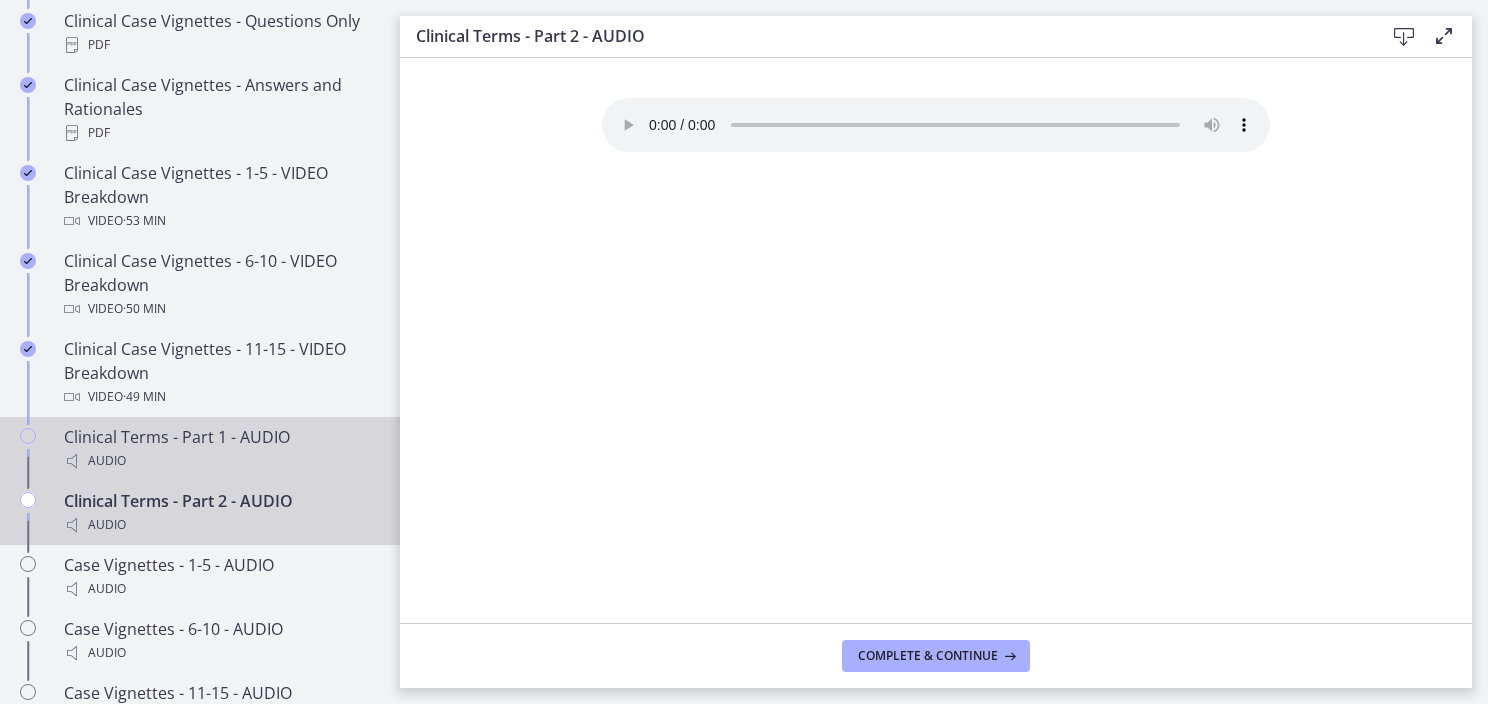 click on "Clinical Terms - Part 1 - AUDIO
Audio" at bounding box center [200, 449] 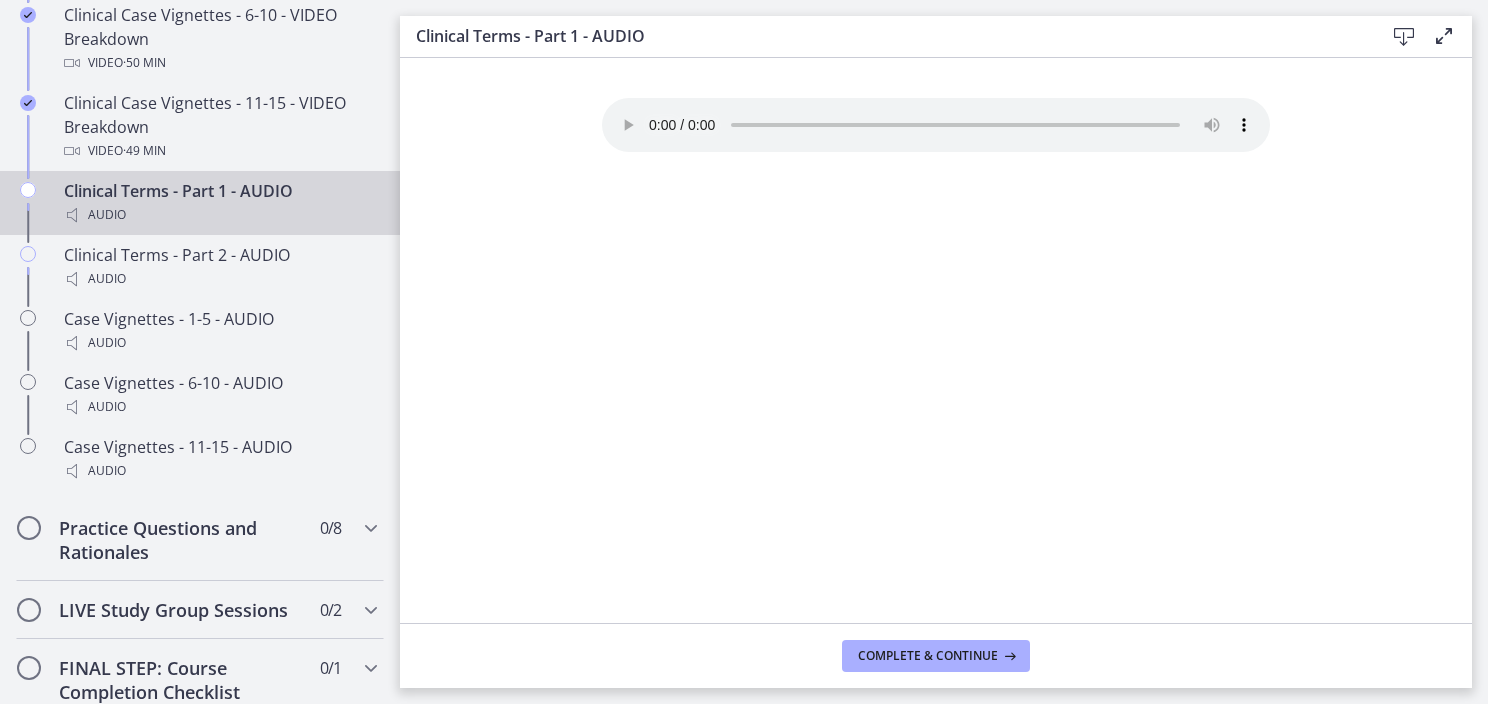 scroll, scrollTop: 1536, scrollLeft: 0, axis: vertical 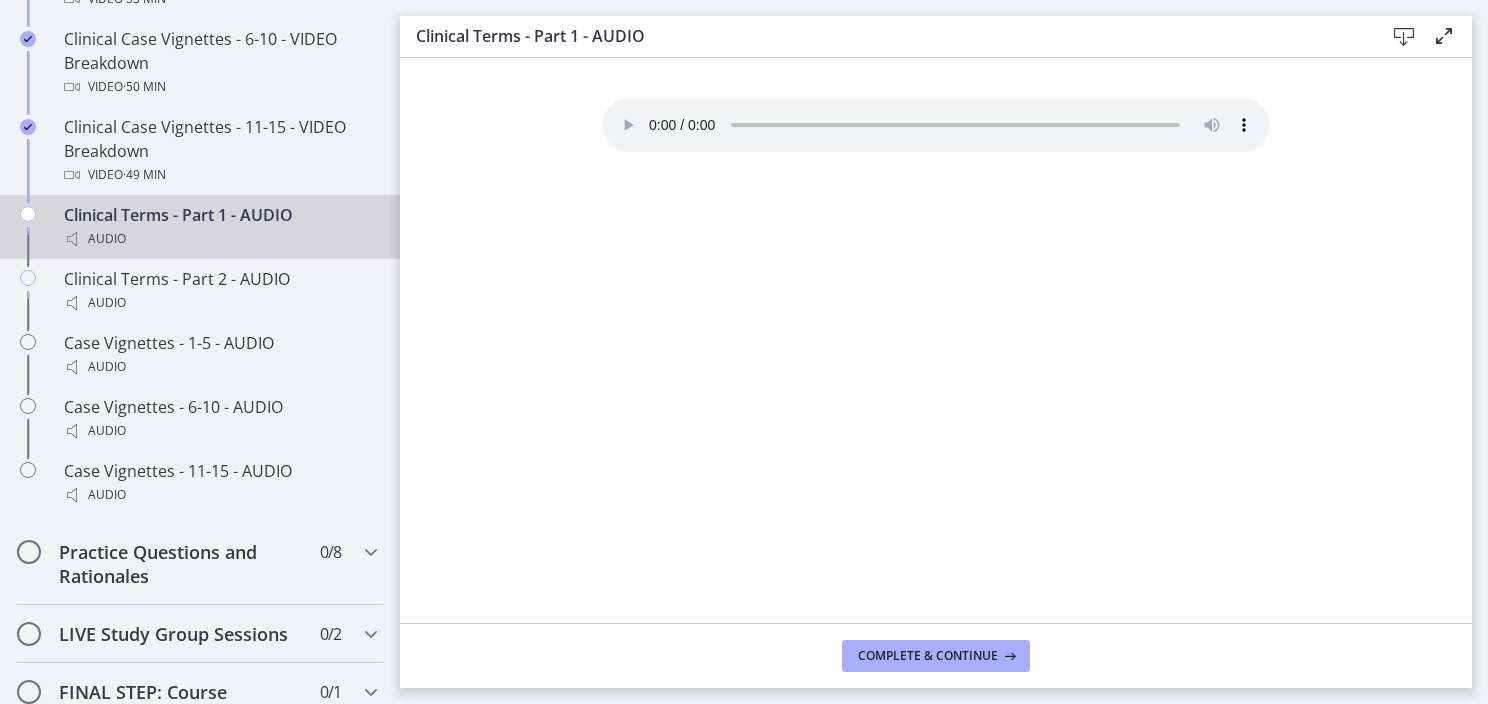 click on "Complete & continue" at bounding box center (936, 655) 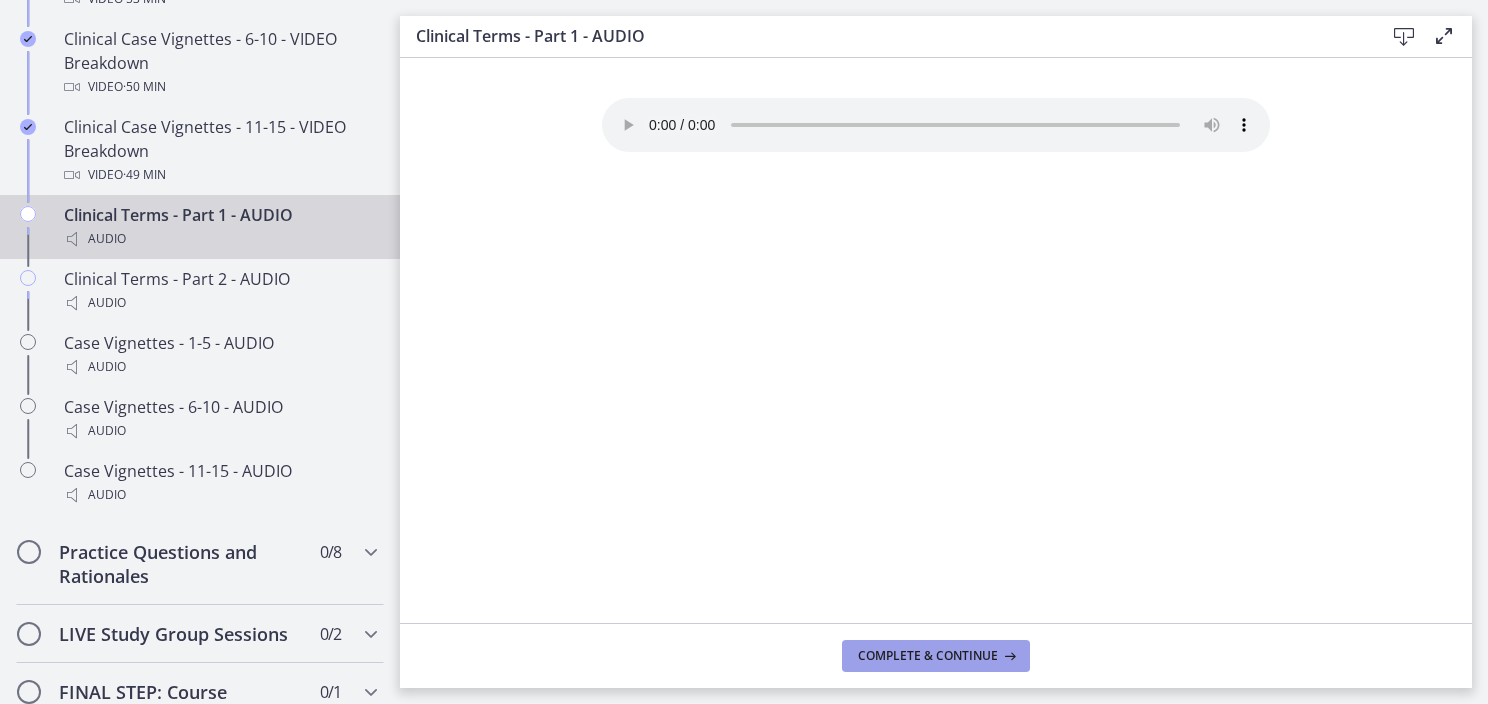 click on "Complete & continue" at bounding box center [928, 656] 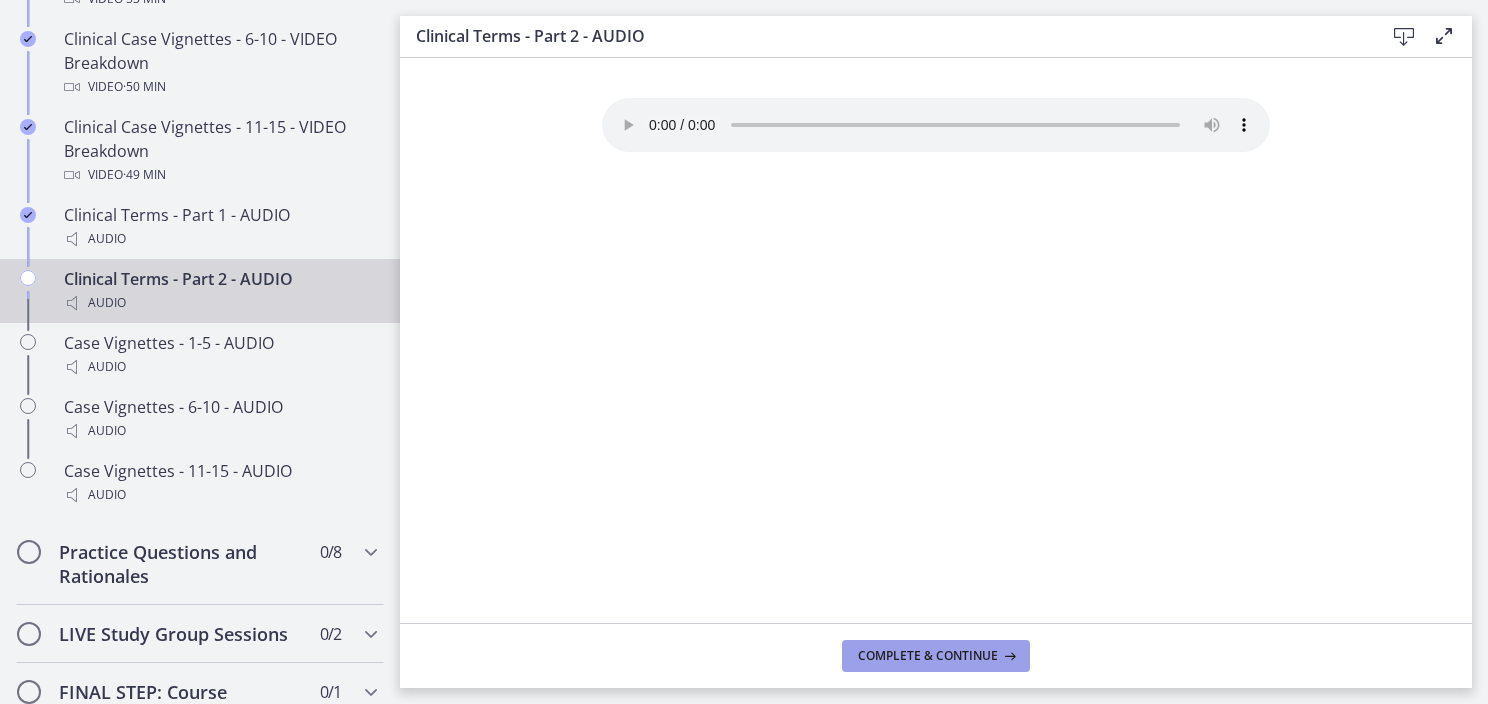 click on "Complete & continue" at bounding box center [928, 656] 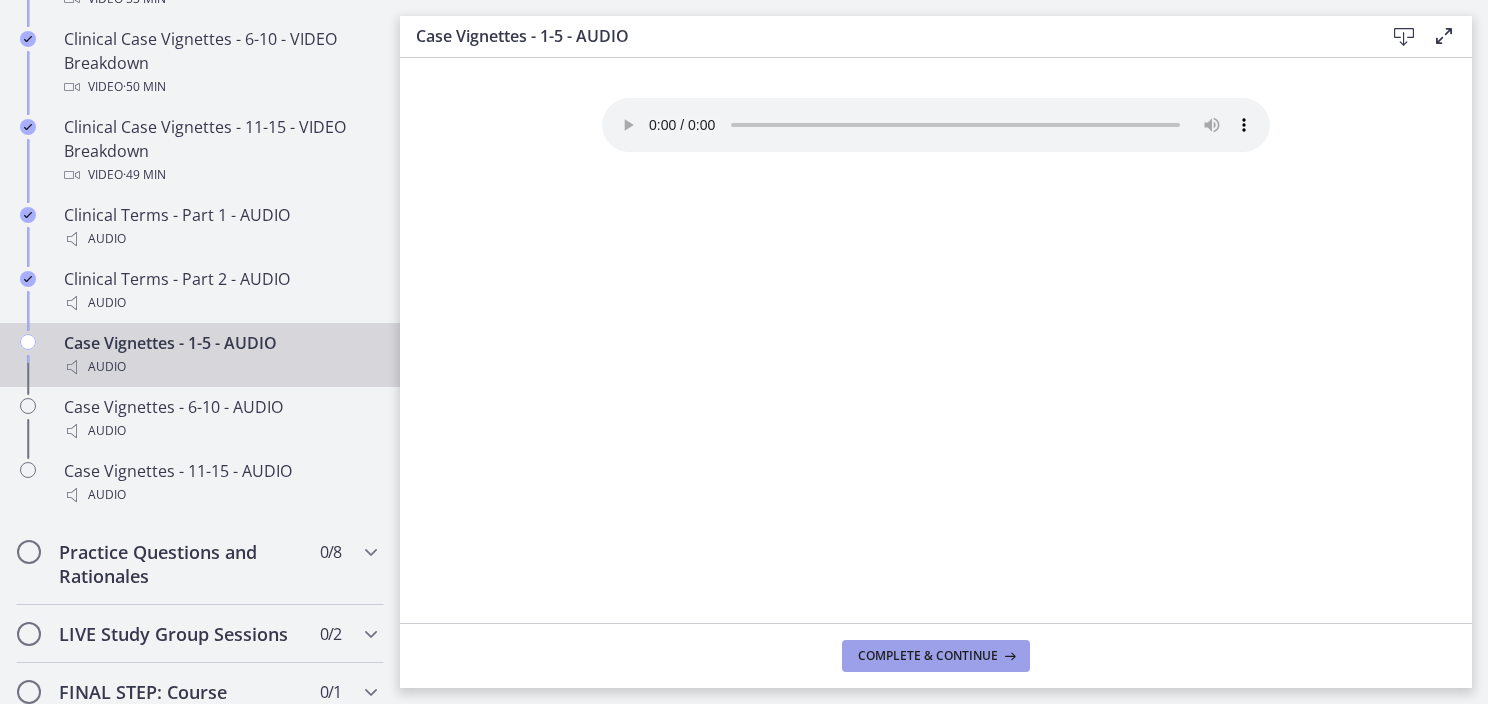 click on "Complete & continue" at bounding box center (928, 656) 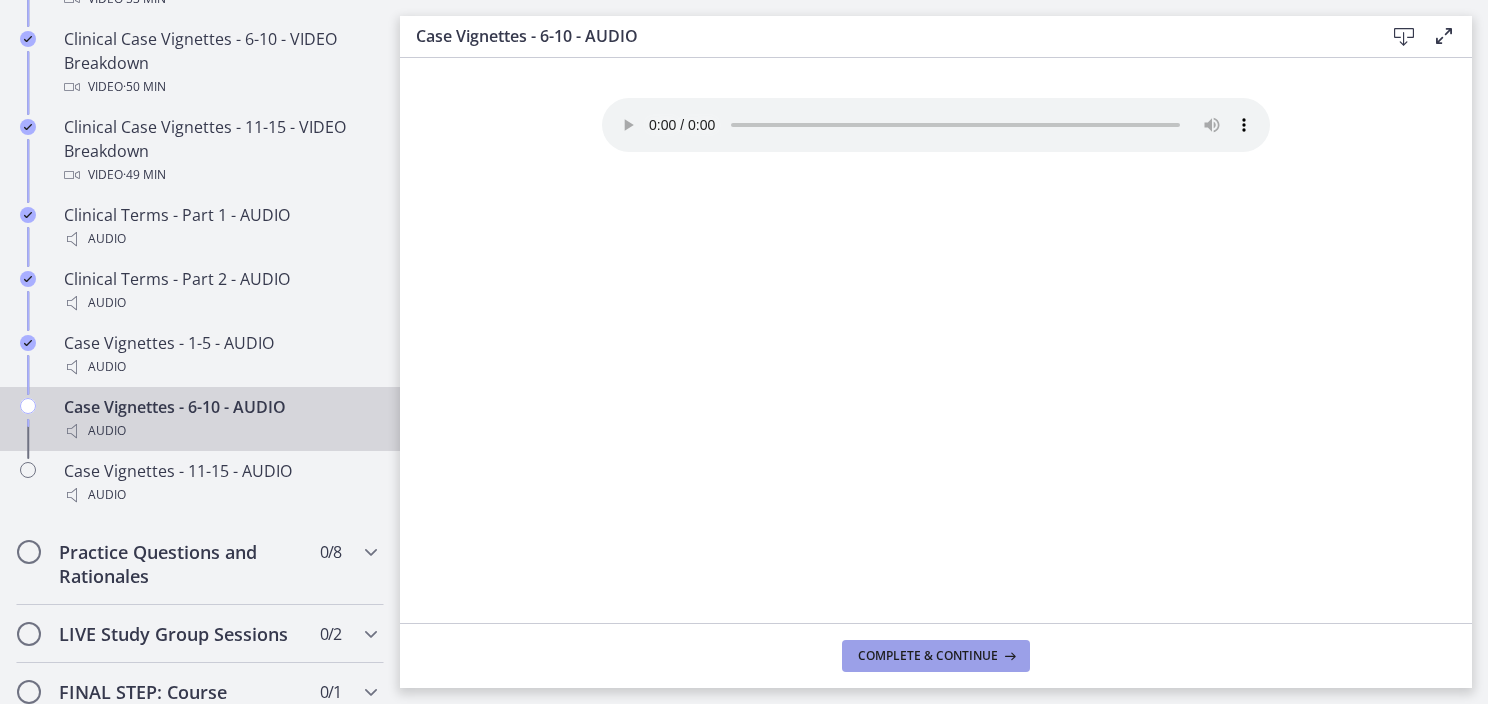 click on "Complete & continue" at bounding box center [928, 656] 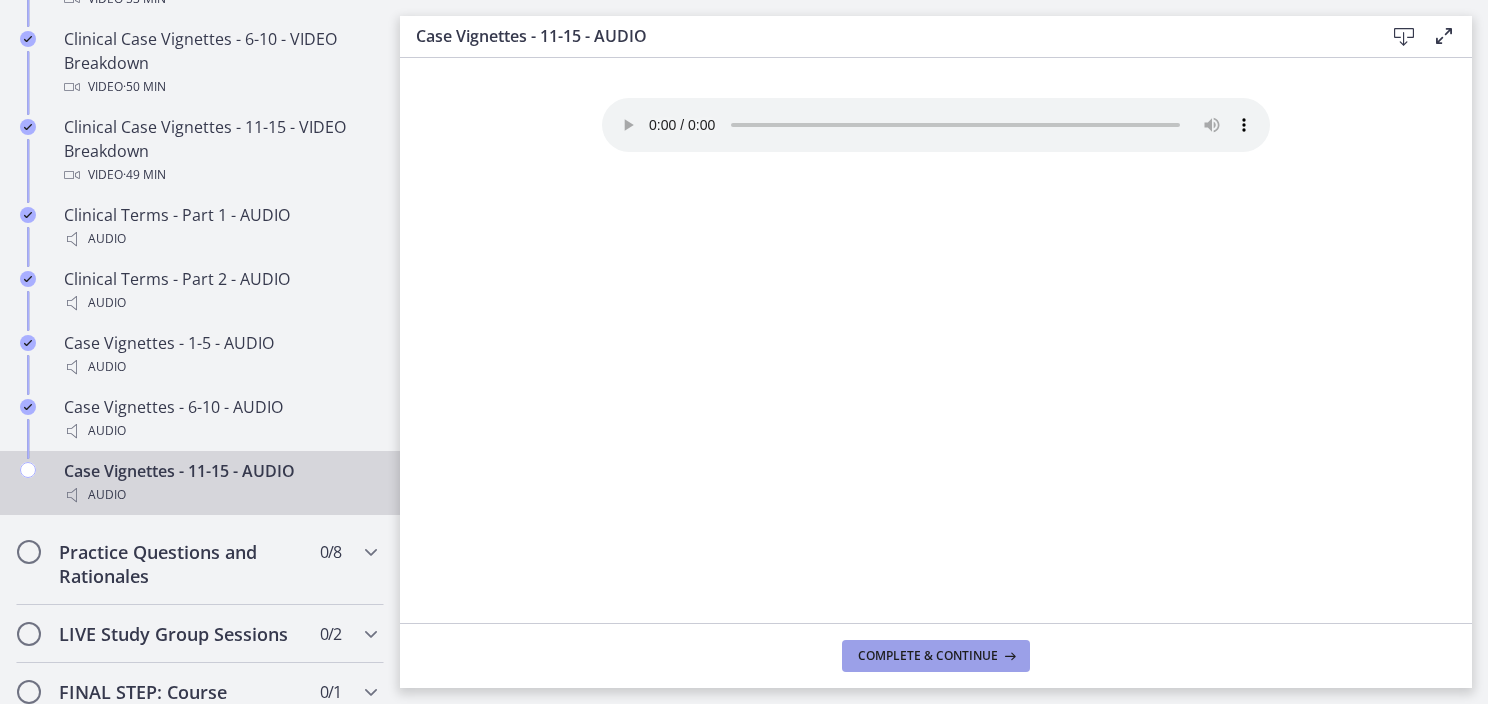 click on "Complete & continue" at bounding box center (928, 656) 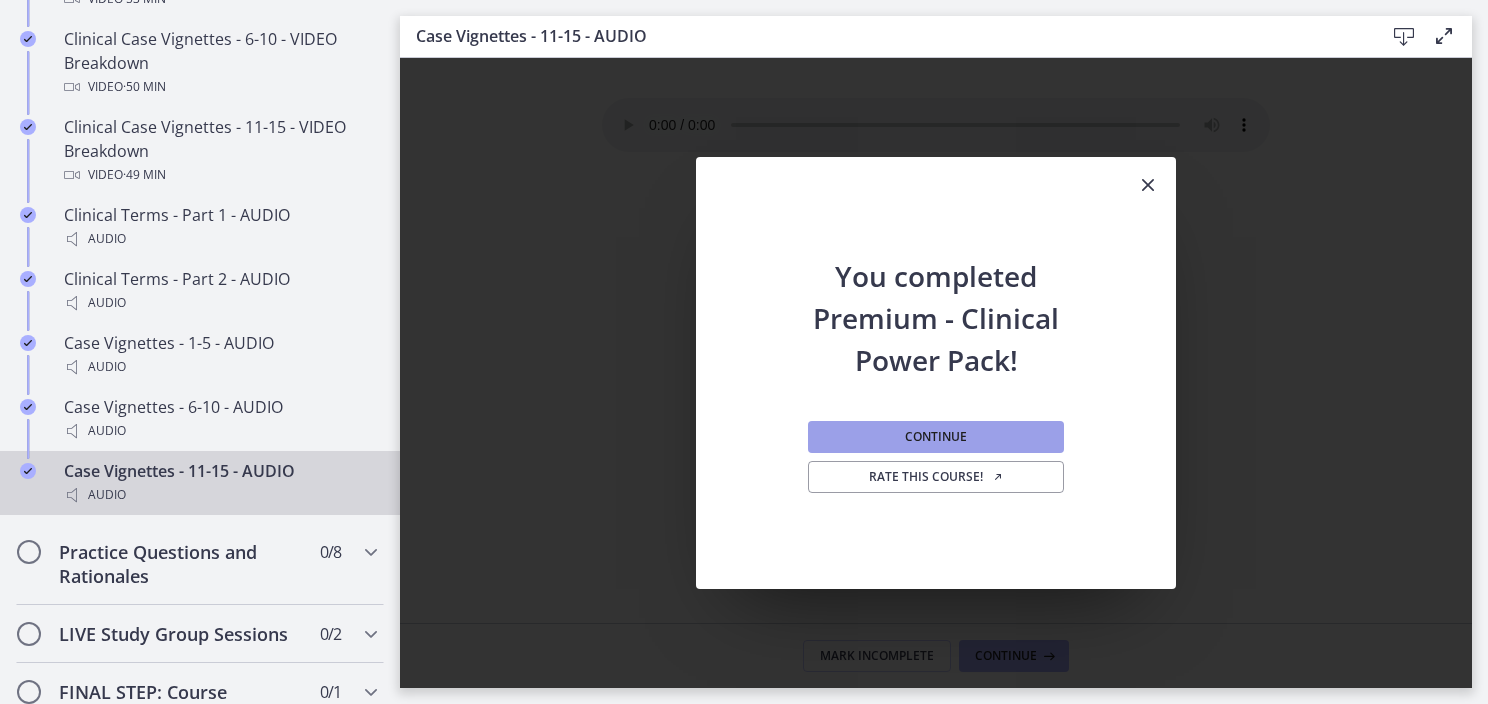 click on "Continue" at bounding box center (936, 437) 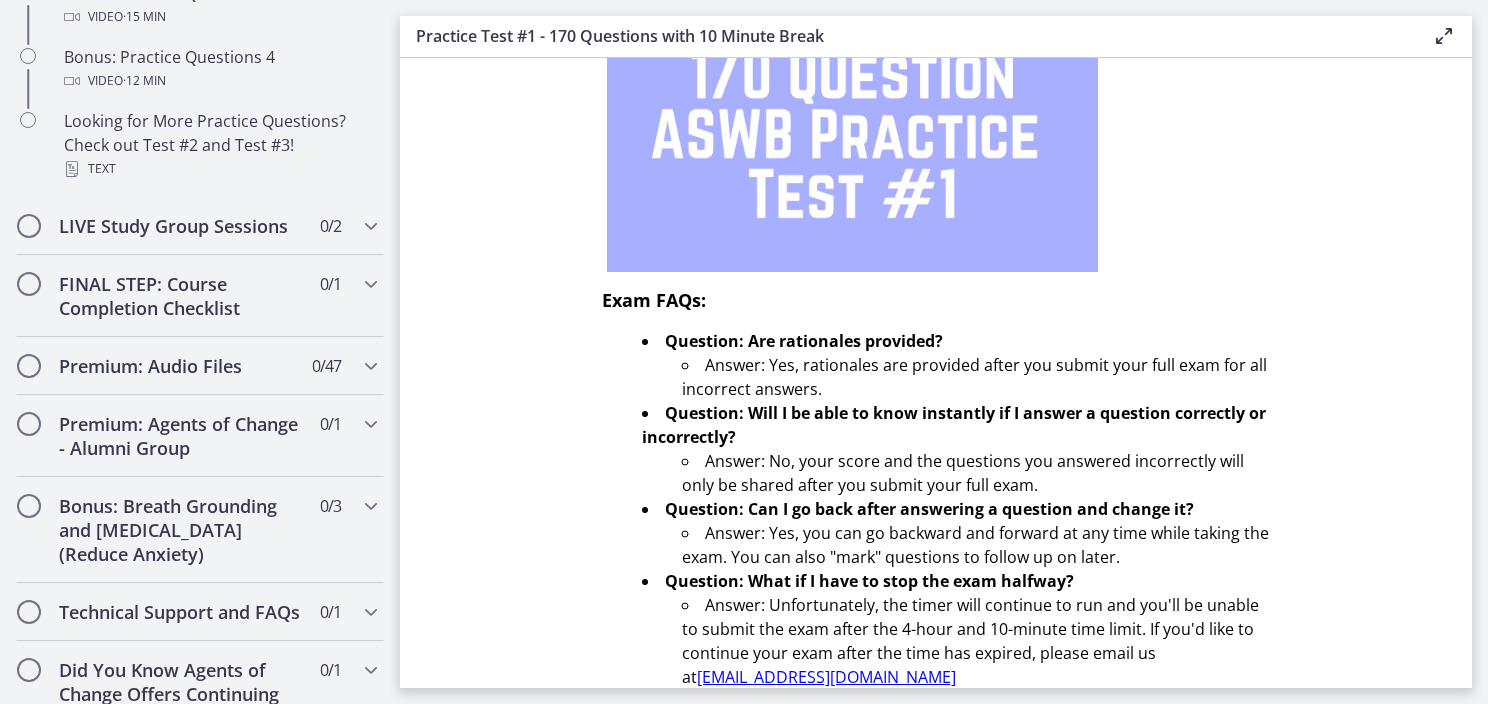 scroll, scrollTop: 0, scrollLeft: 0, axis: both 